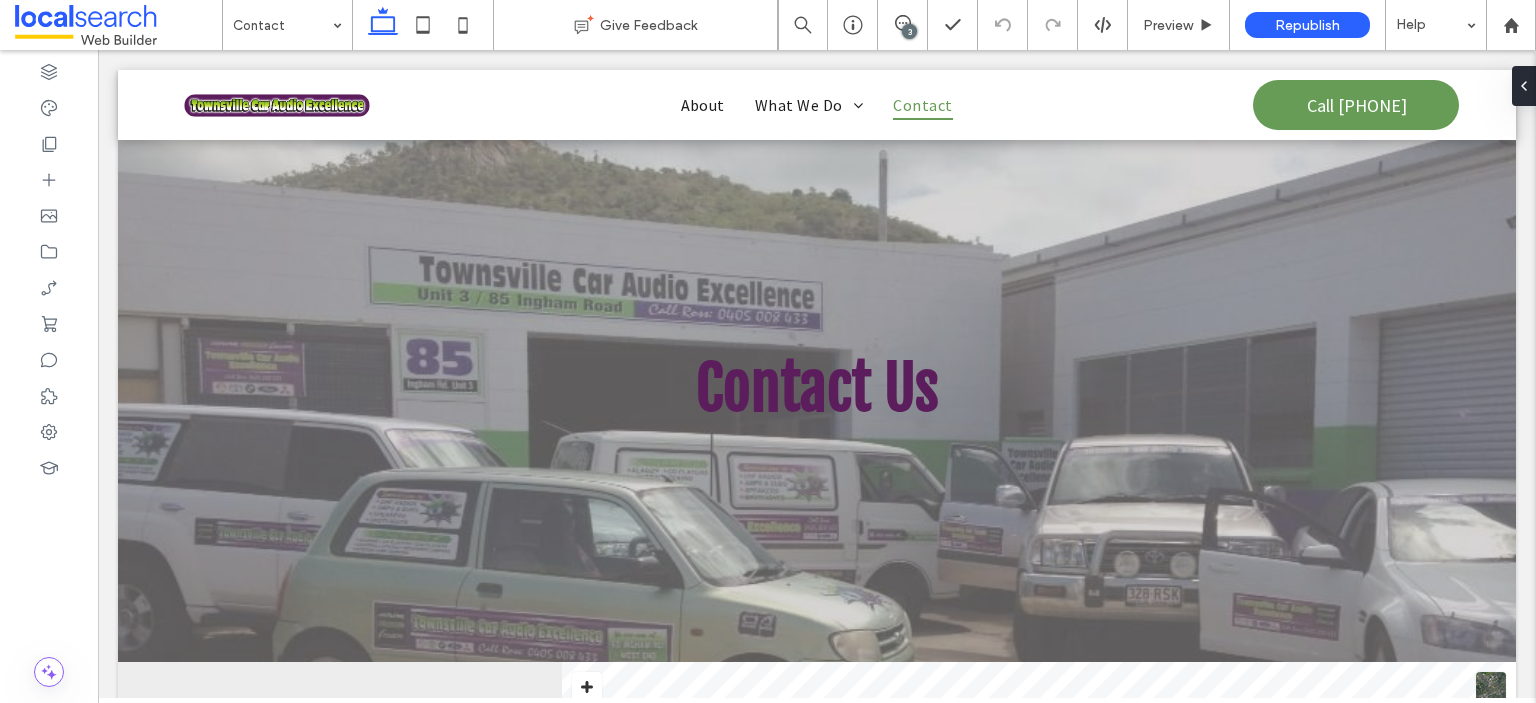 scroll, scrollTop: 1460, scrollLeft: 0, axis: vertical 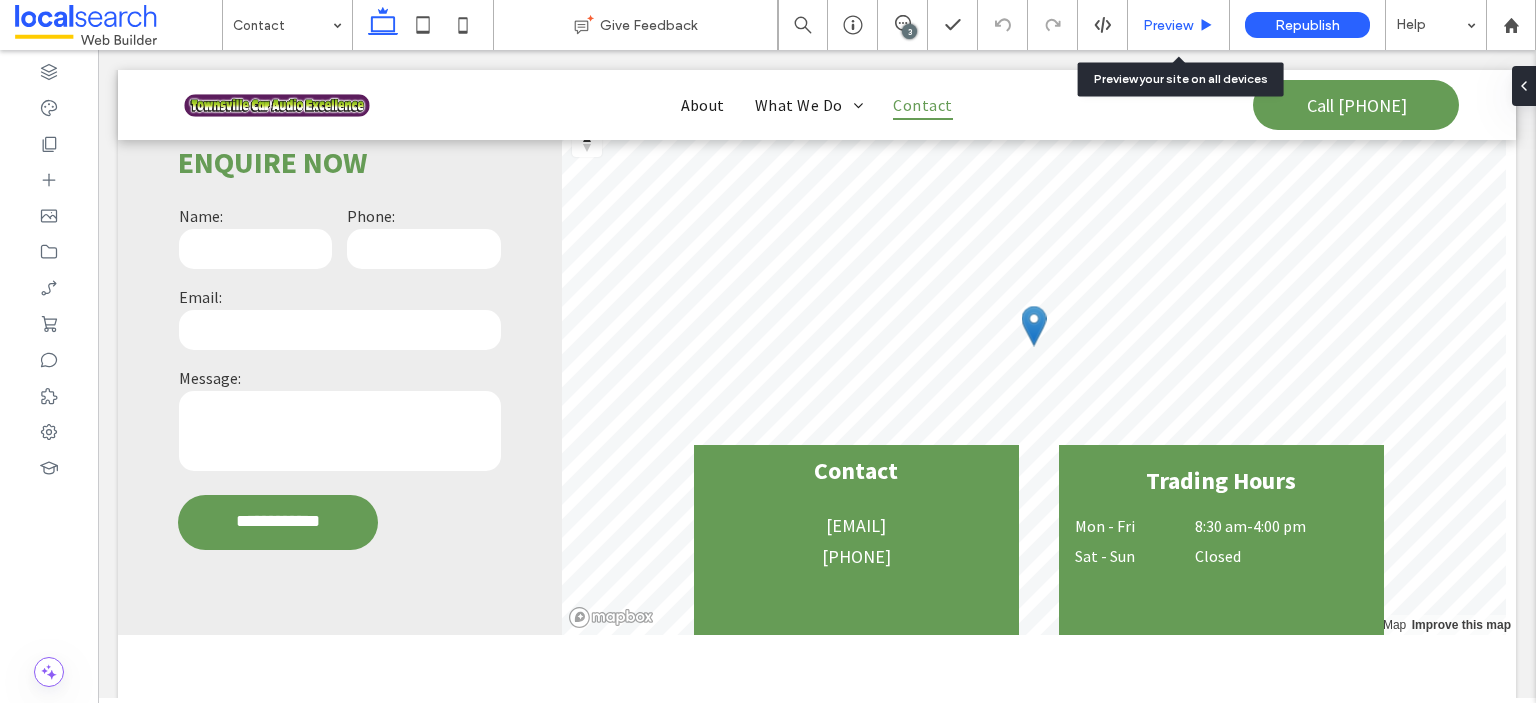 click on "Preview" at bounding box center [1168, 25] 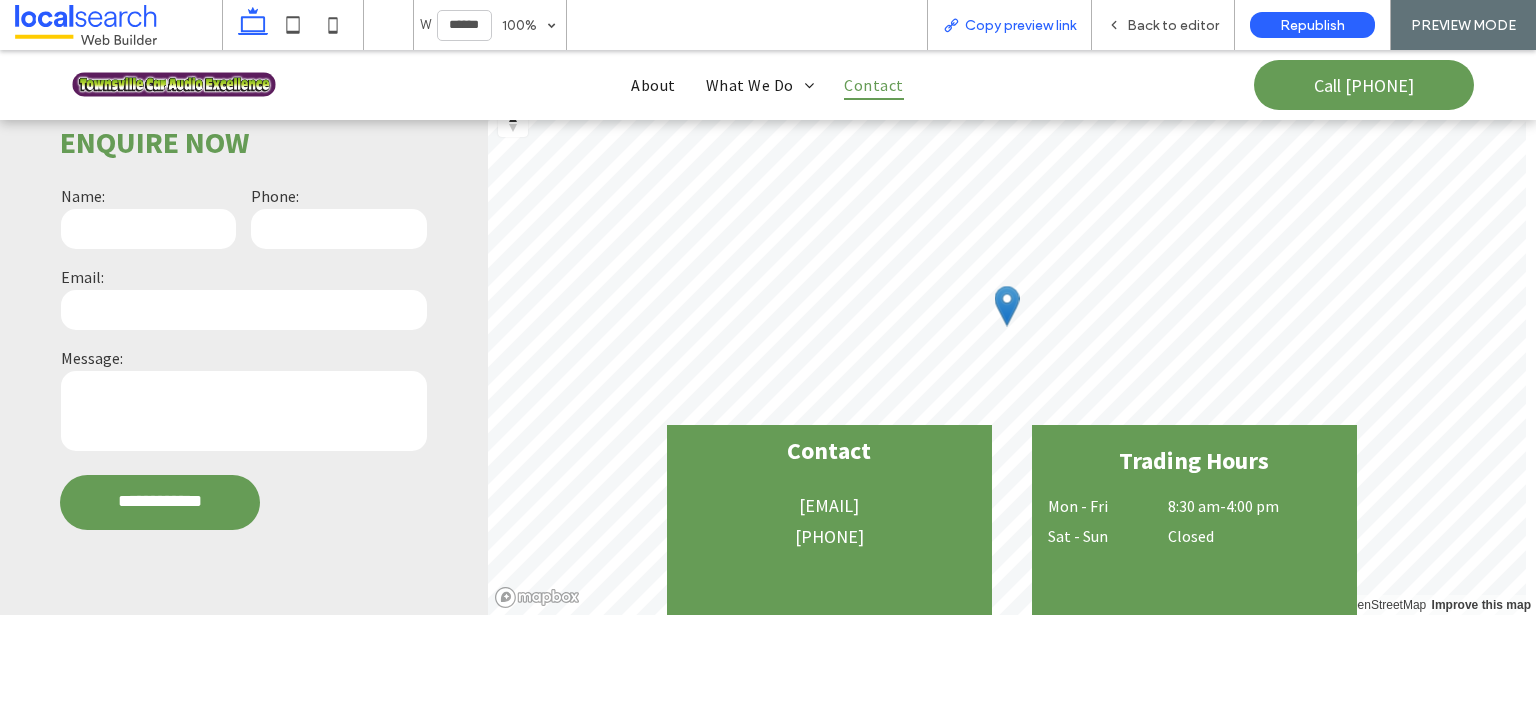 click on "Copy preview link" at bounding box center (1009, 25) 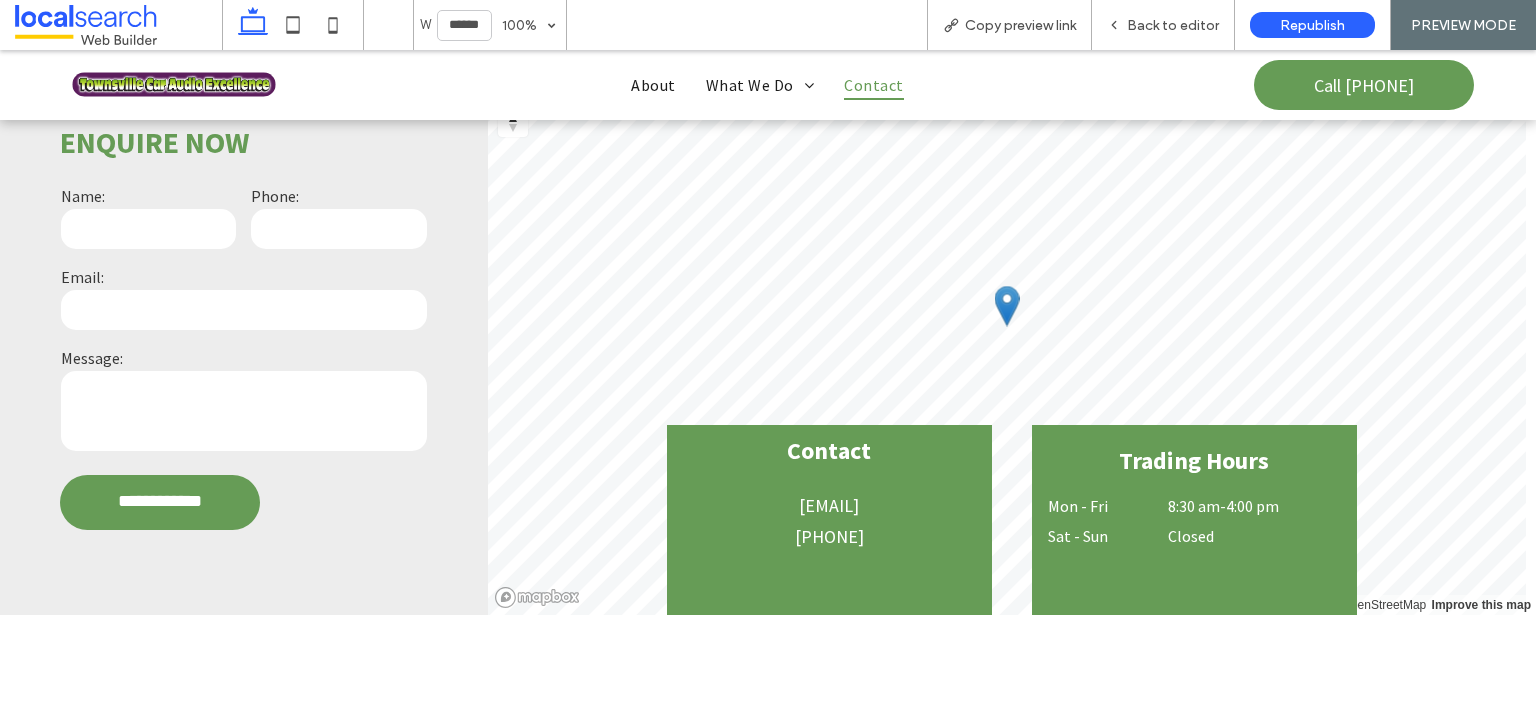 click on "Home
About
What We Do
Car Audio Installation
Car Security Installation
Immobilisers
Dash Cam Installation
Cruise Control Installation
Electric Brakes
Reverse Camera Installs
Contact
Call 0405 008 433
Phone Icon
Menu Icon
Menu" at bounding box center [768, 85] 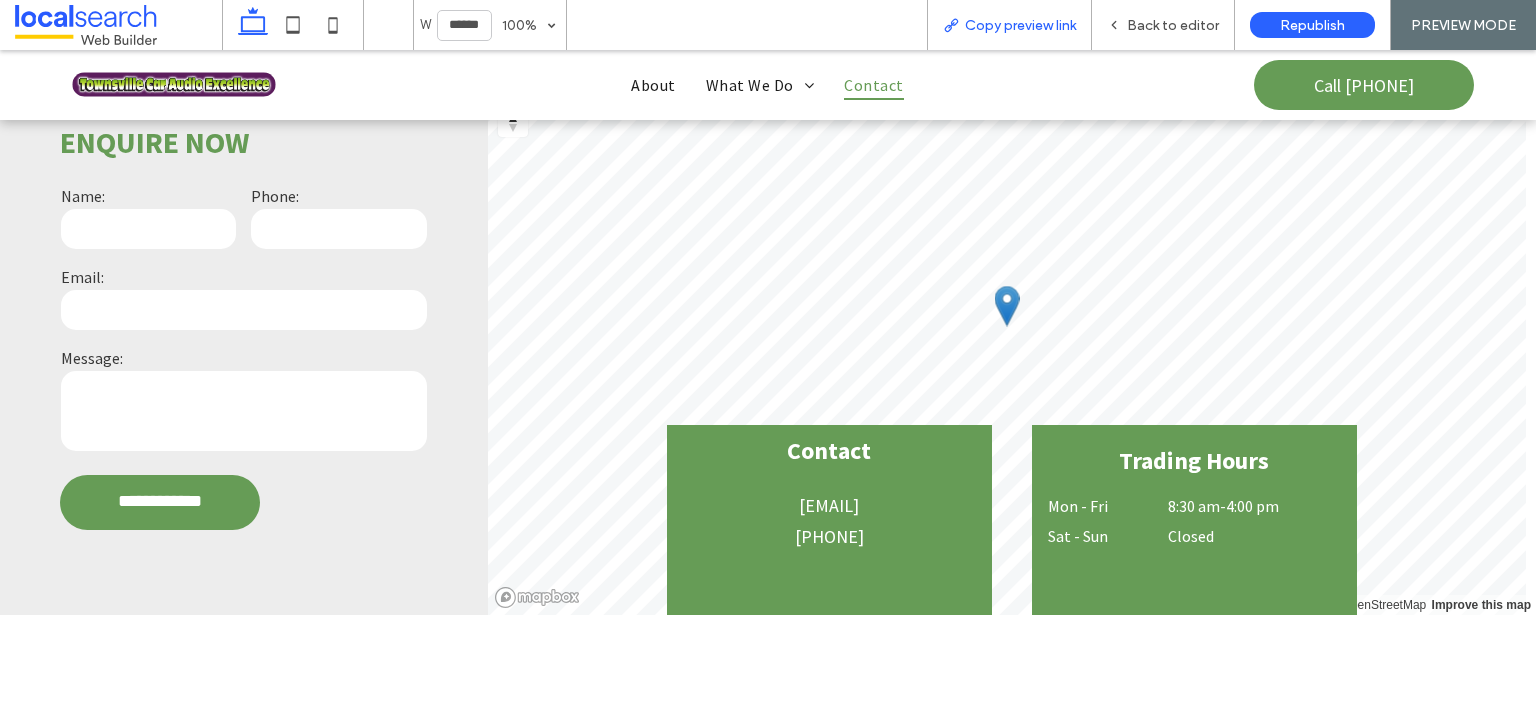 click on "Copy preview link" at bounding box center [1020, 25] 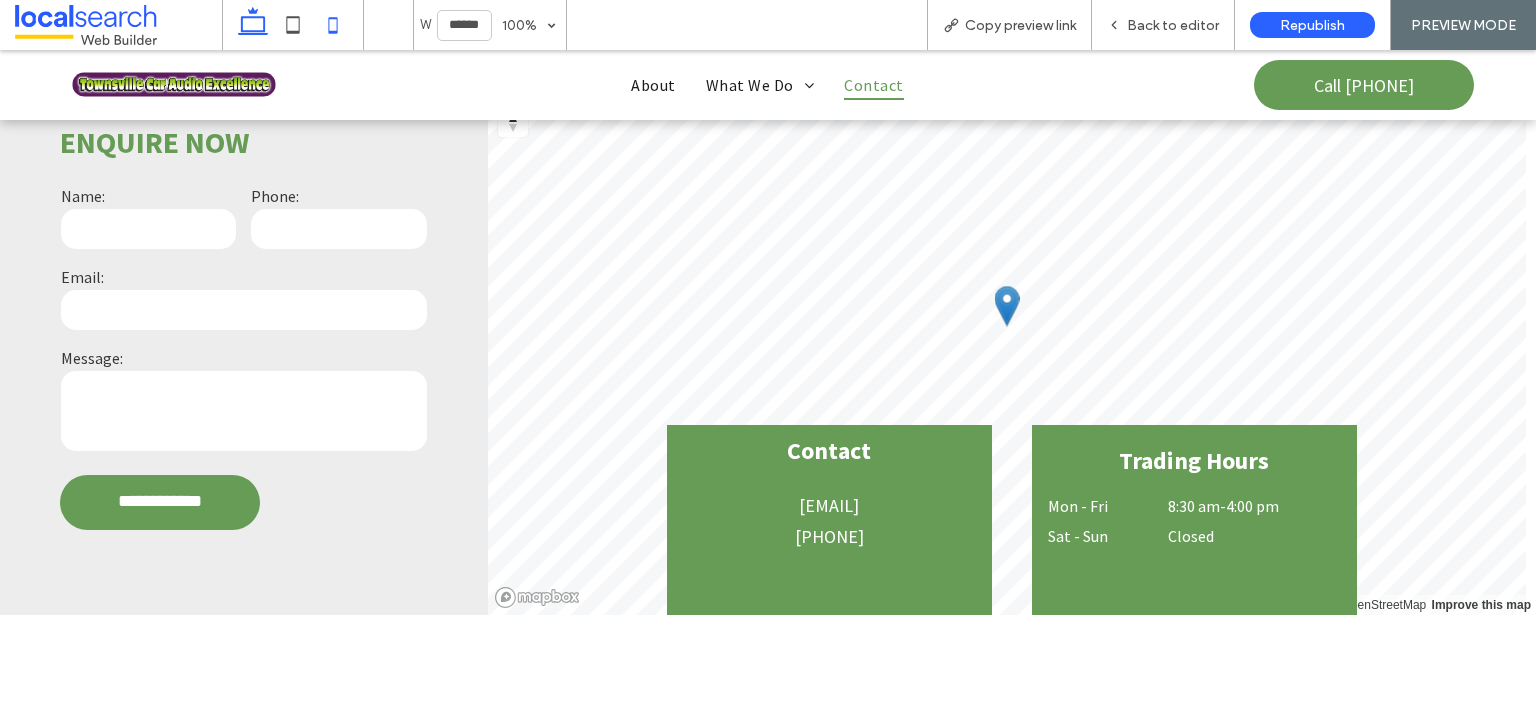 click 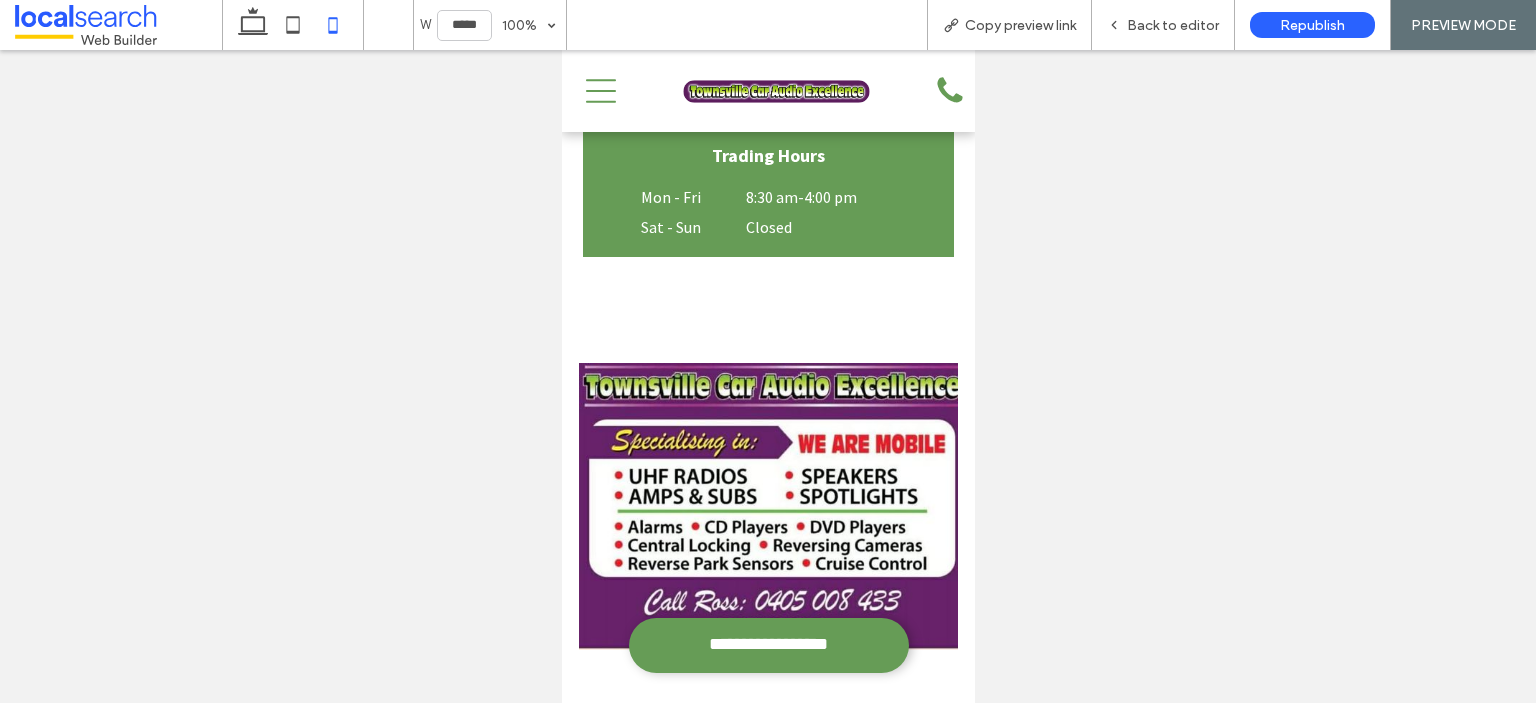 scroll, scrollTop: 1126, scrollLeft: 0, axis: vertical 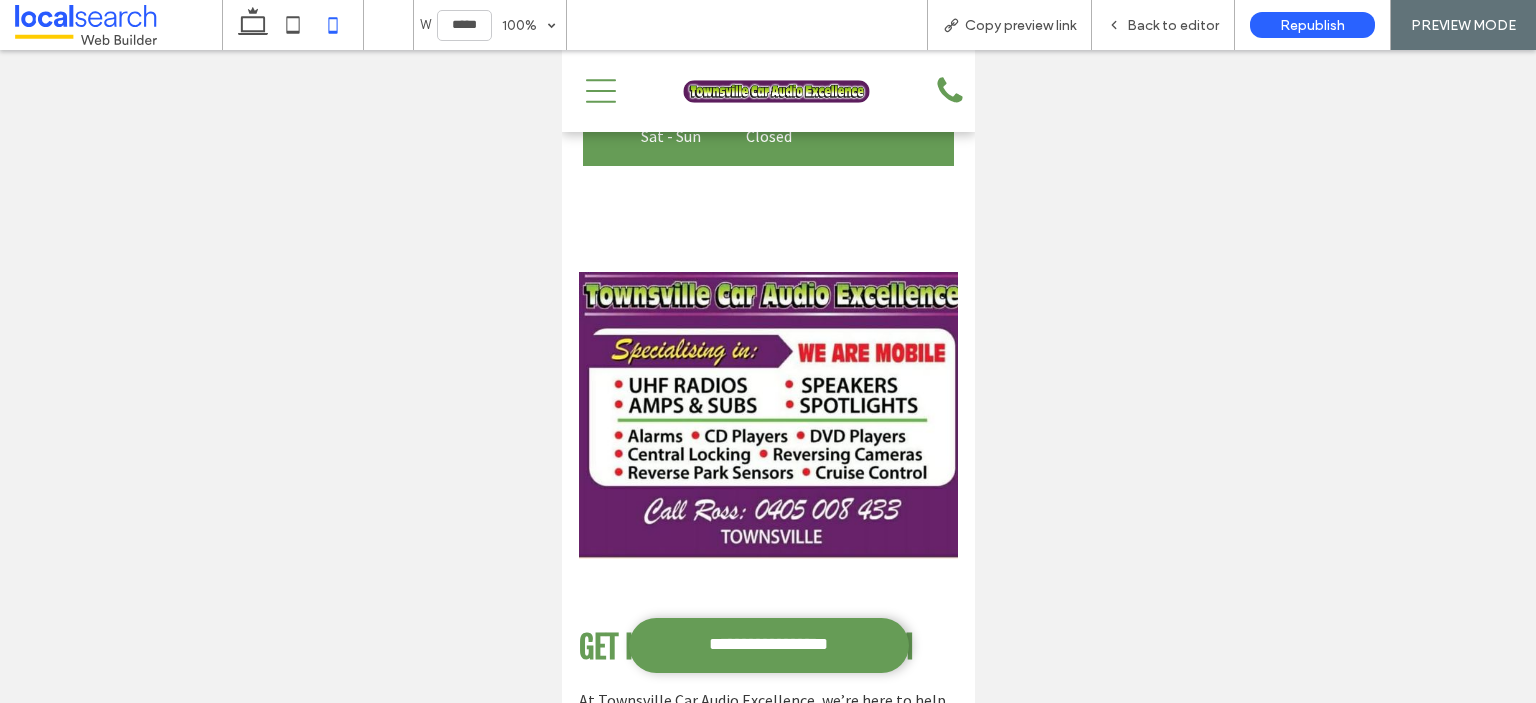 click at bounding box center [768, 416] 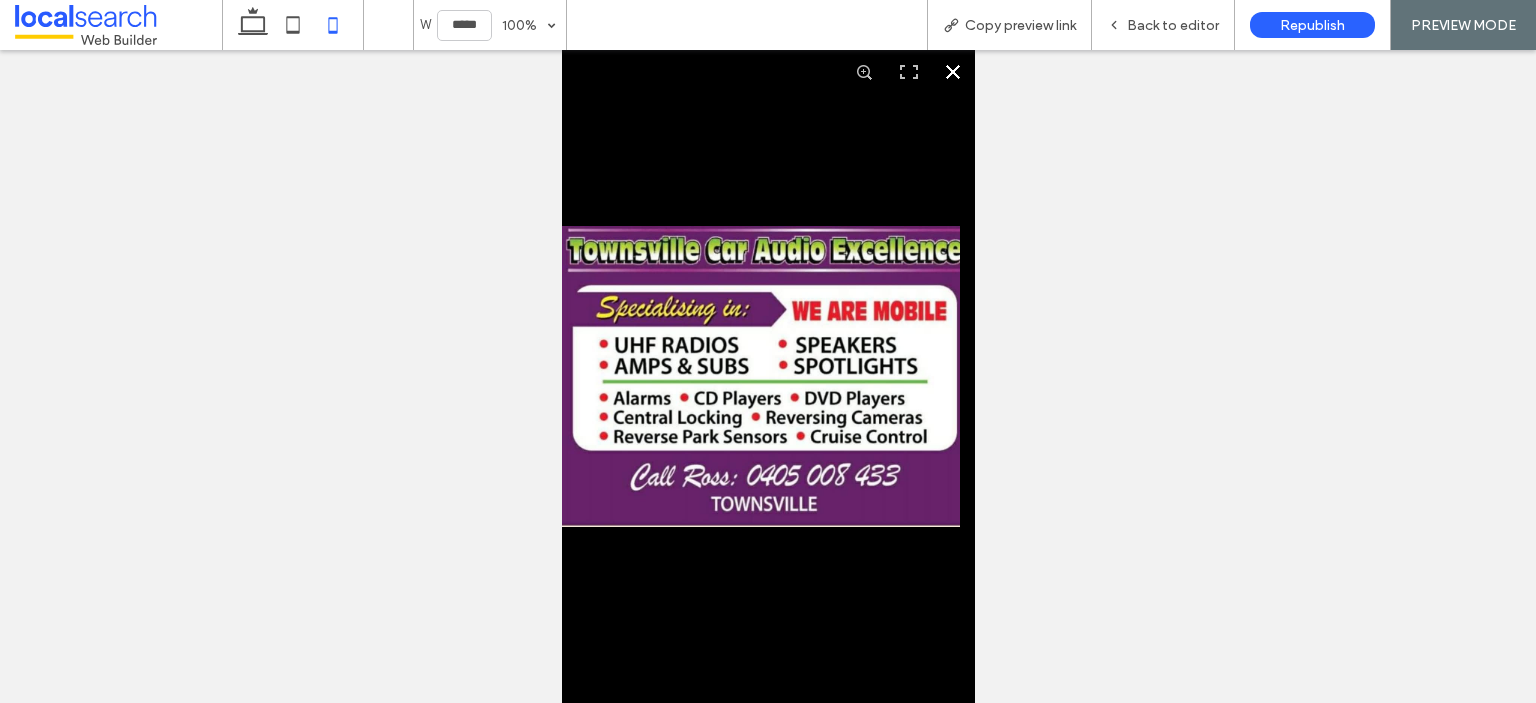 click at bounding box center [952, 72] 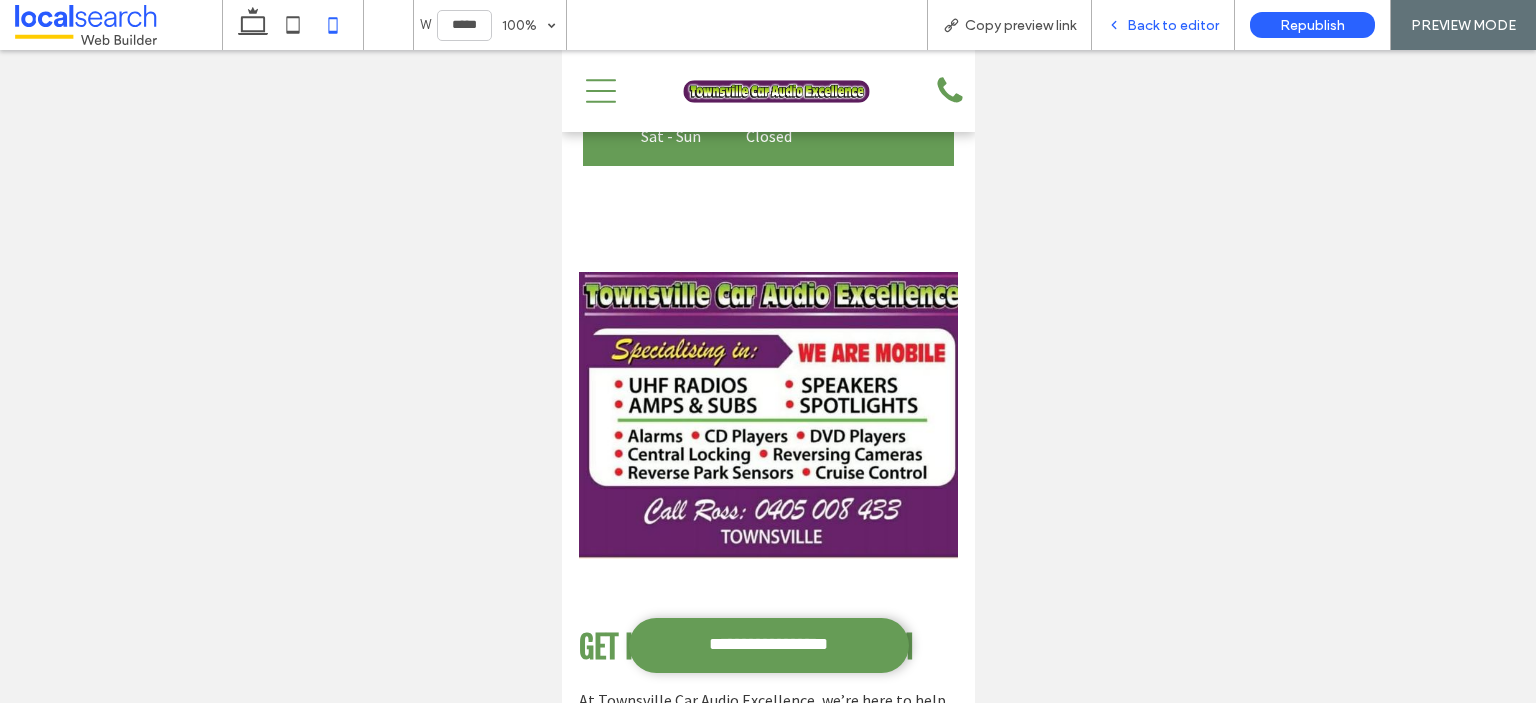 click on "Back to editor" at bounding box center [1173, 25] 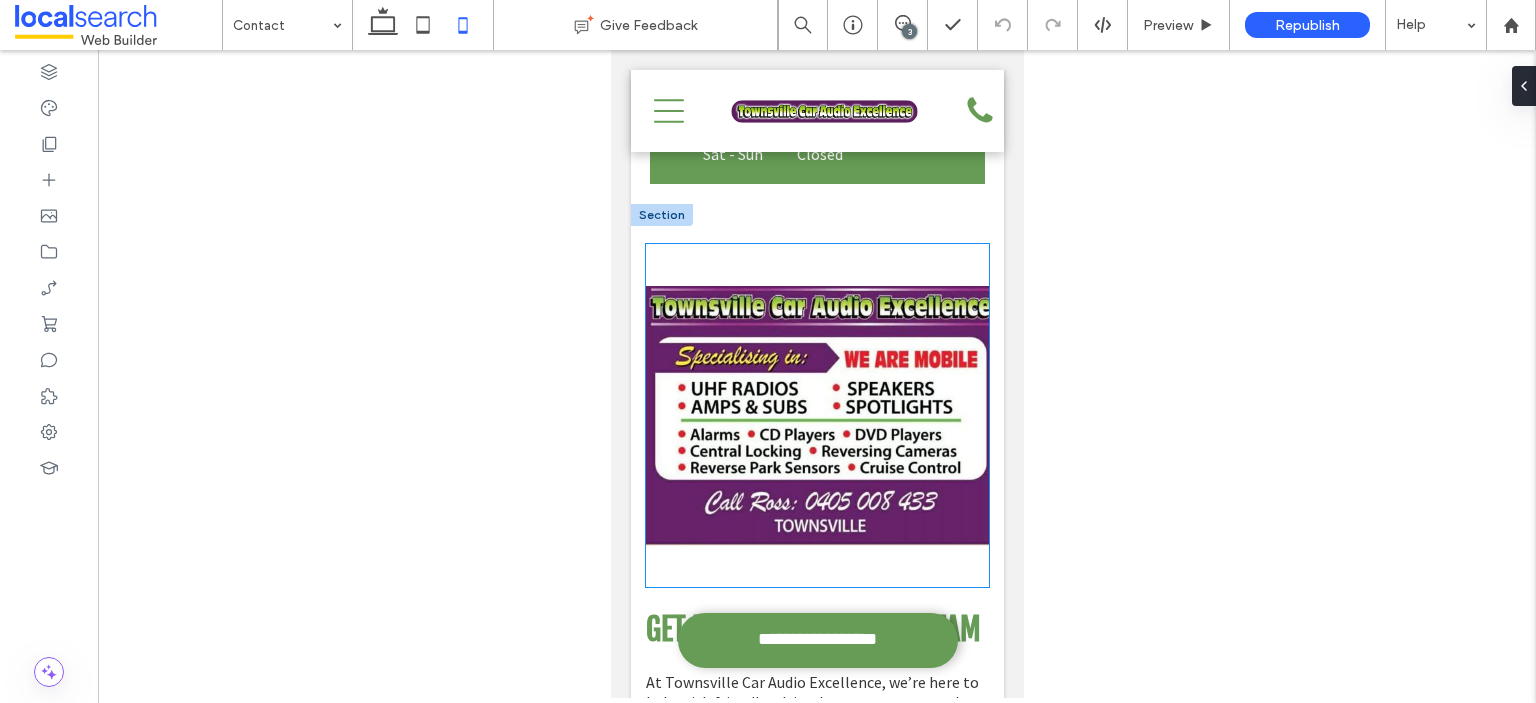 click at bounding box center (816, 415) 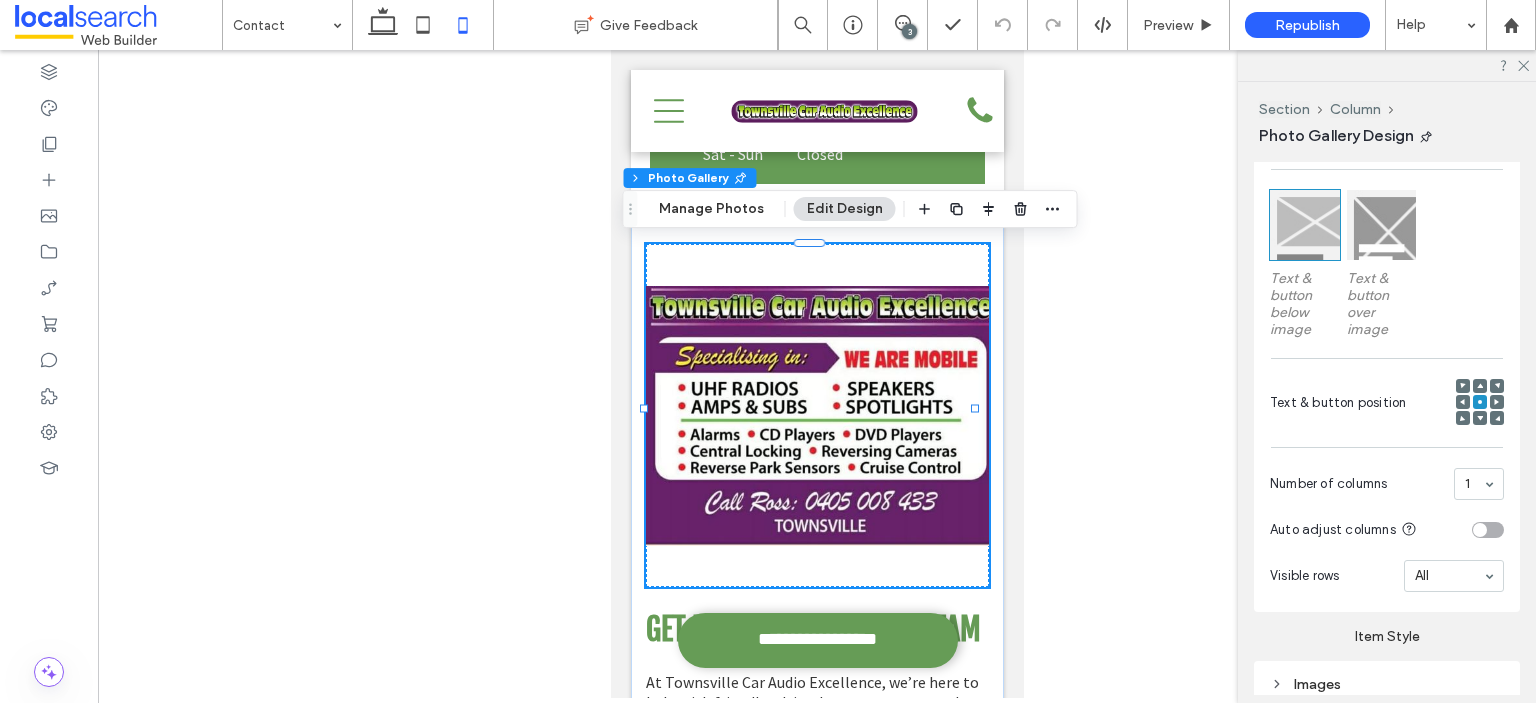 scroll, scrollTop: 671, scrollLeft: 0, axis: vertical 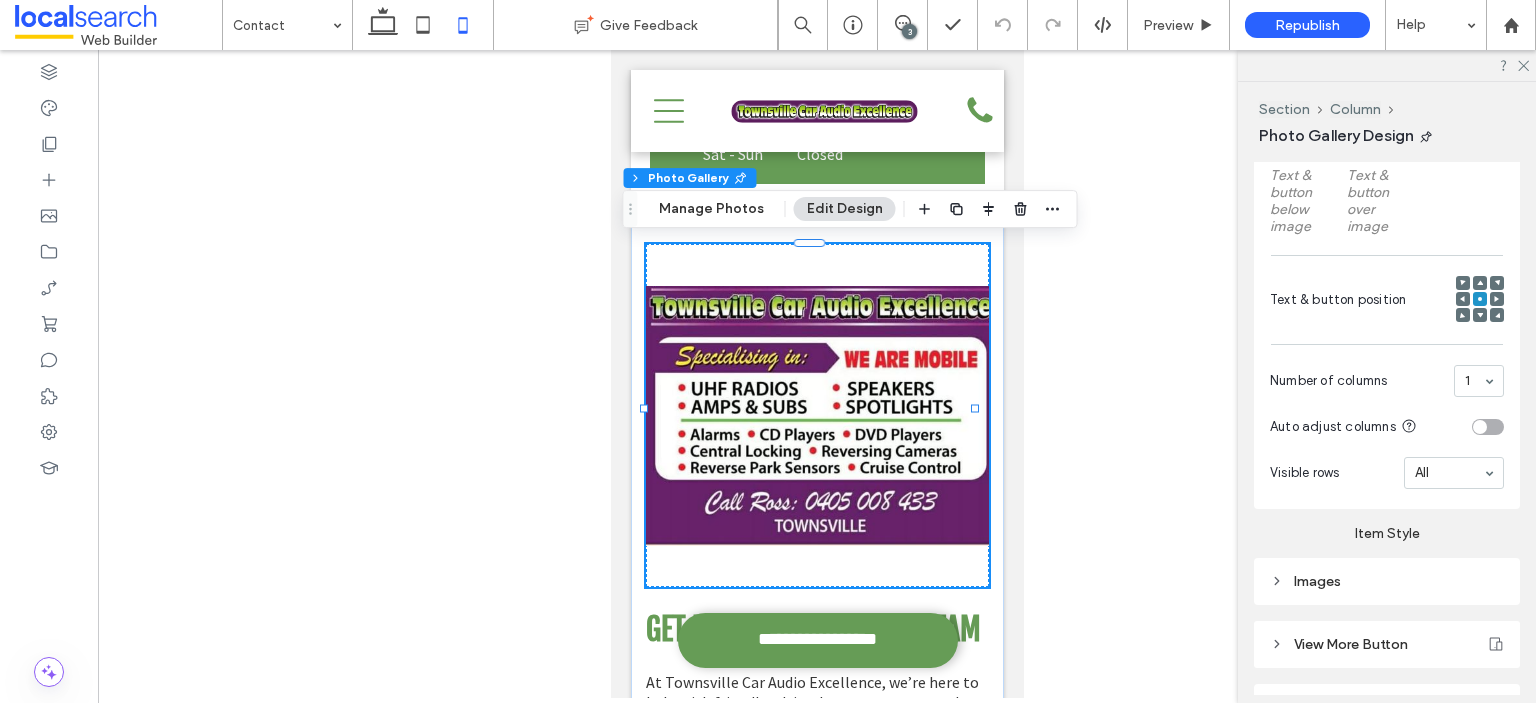 click on "Images" at bounding box center (1387, 581) 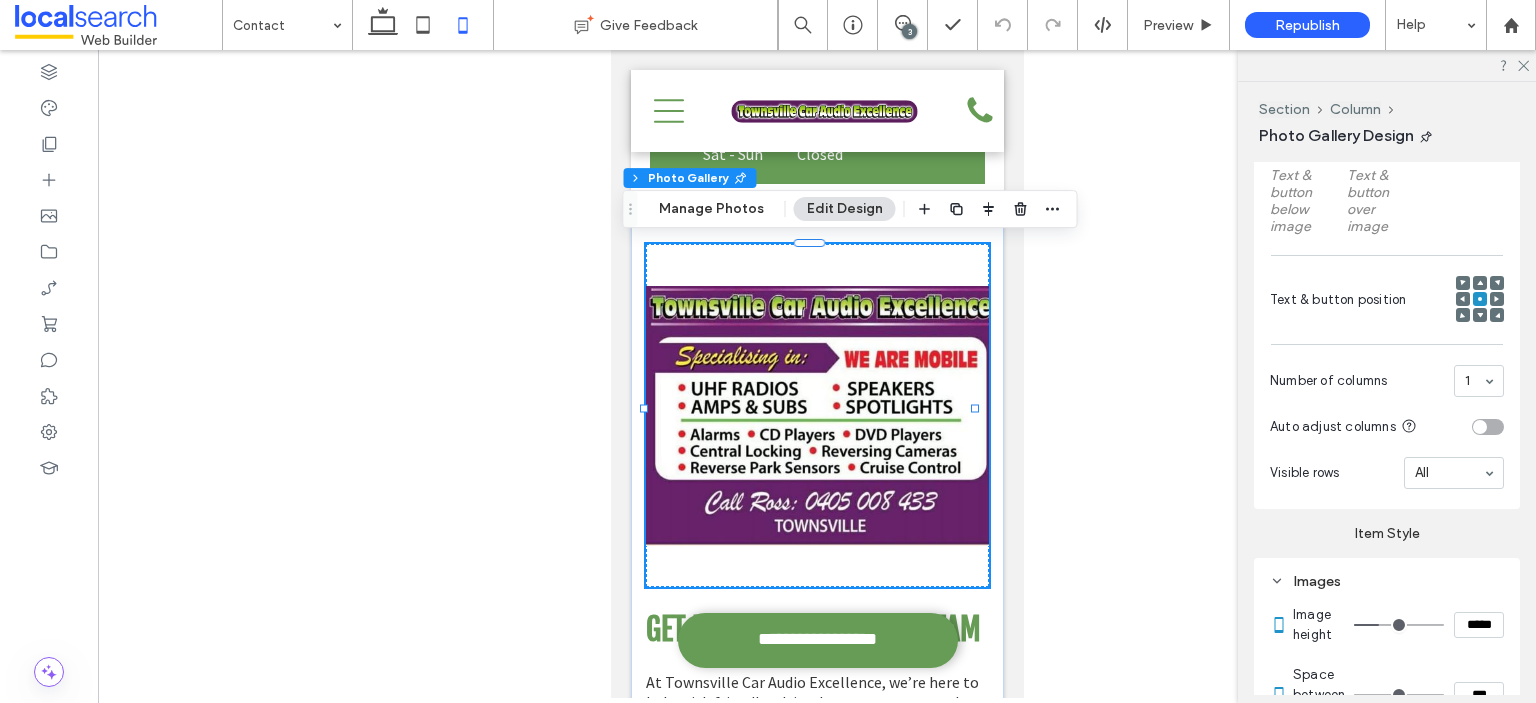 type on "***" 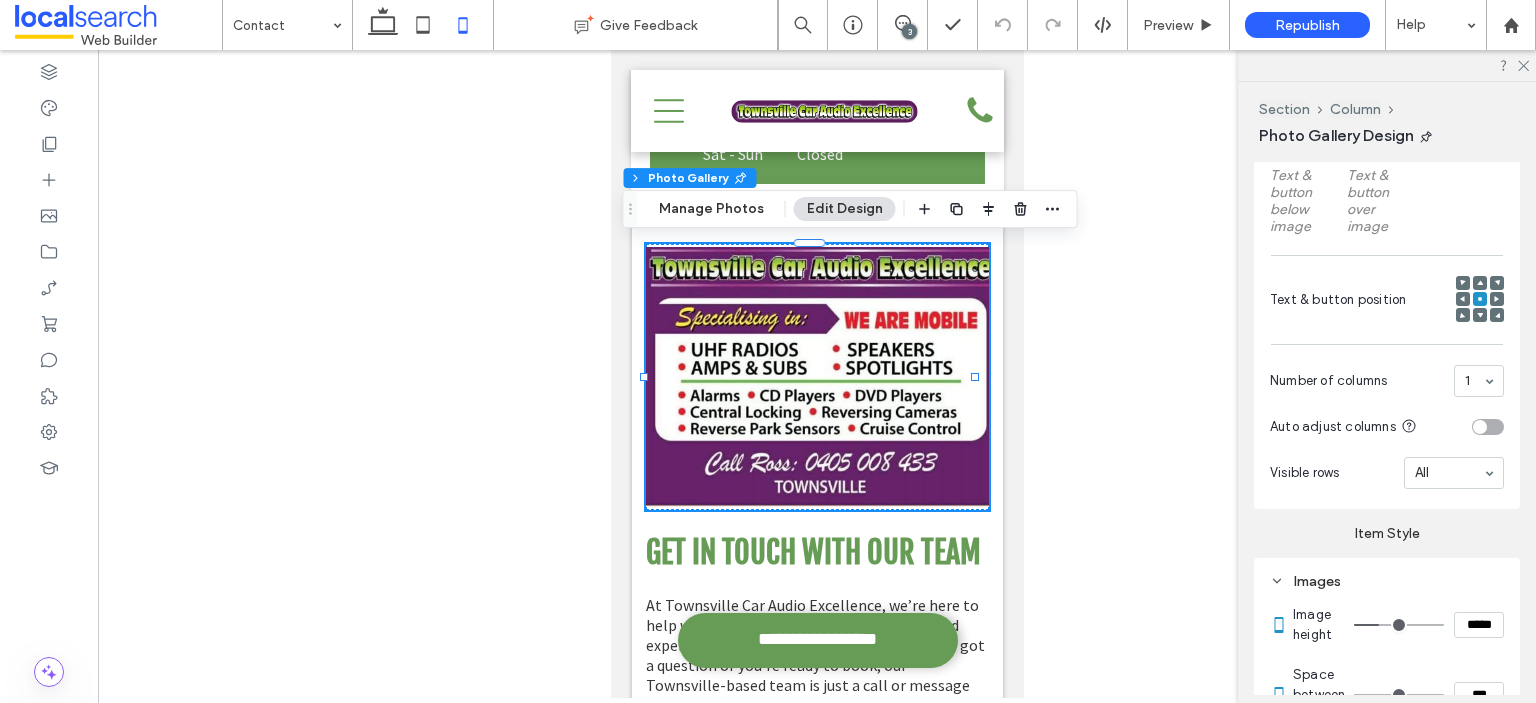 type on "***" 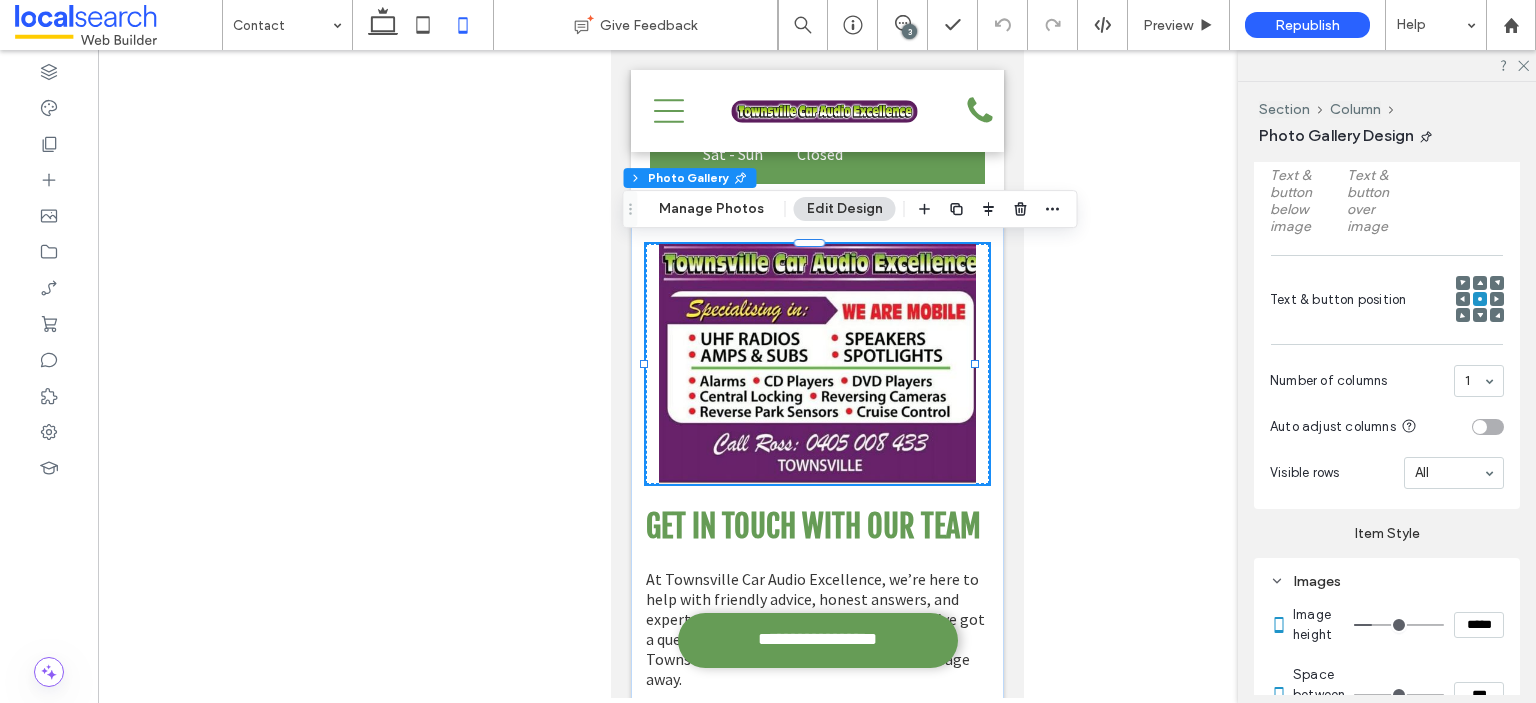 type on "***" 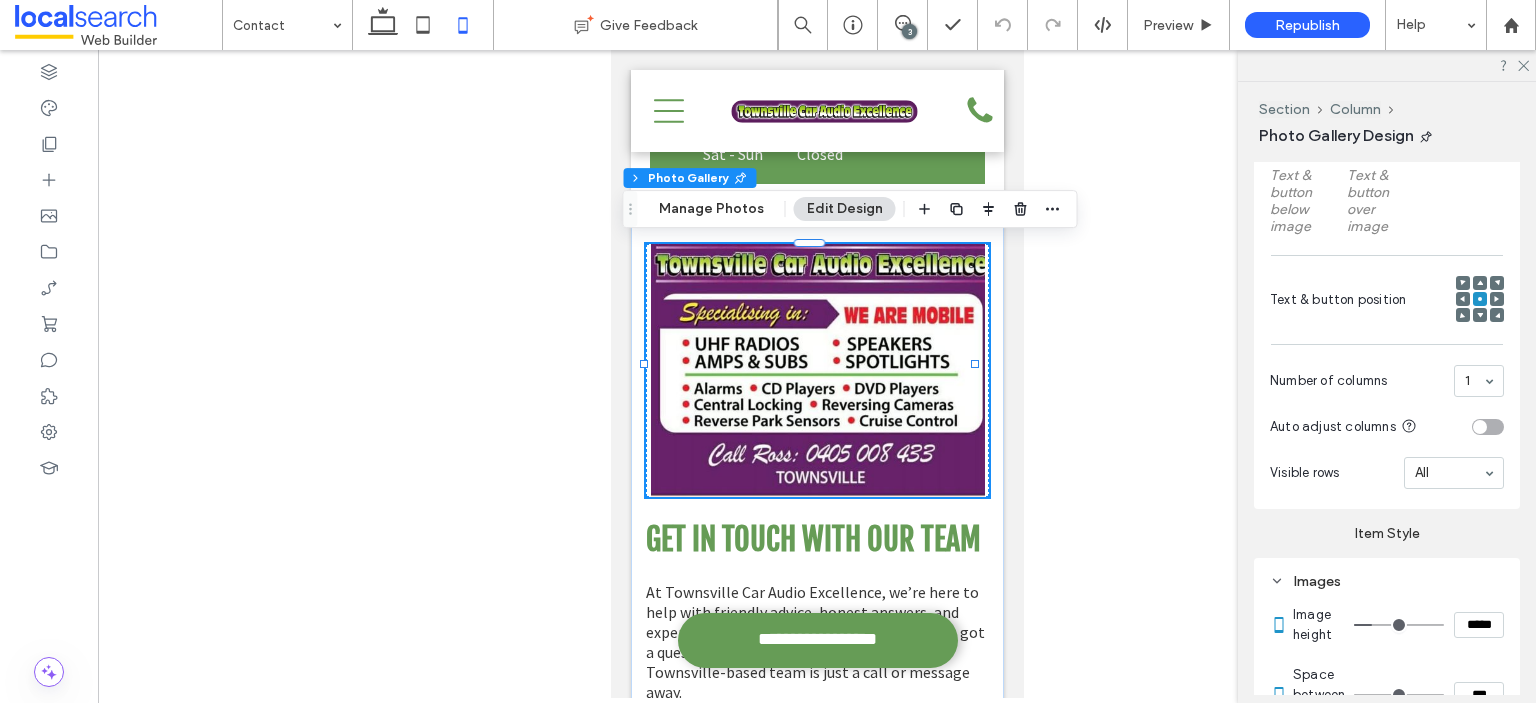 type on "***" 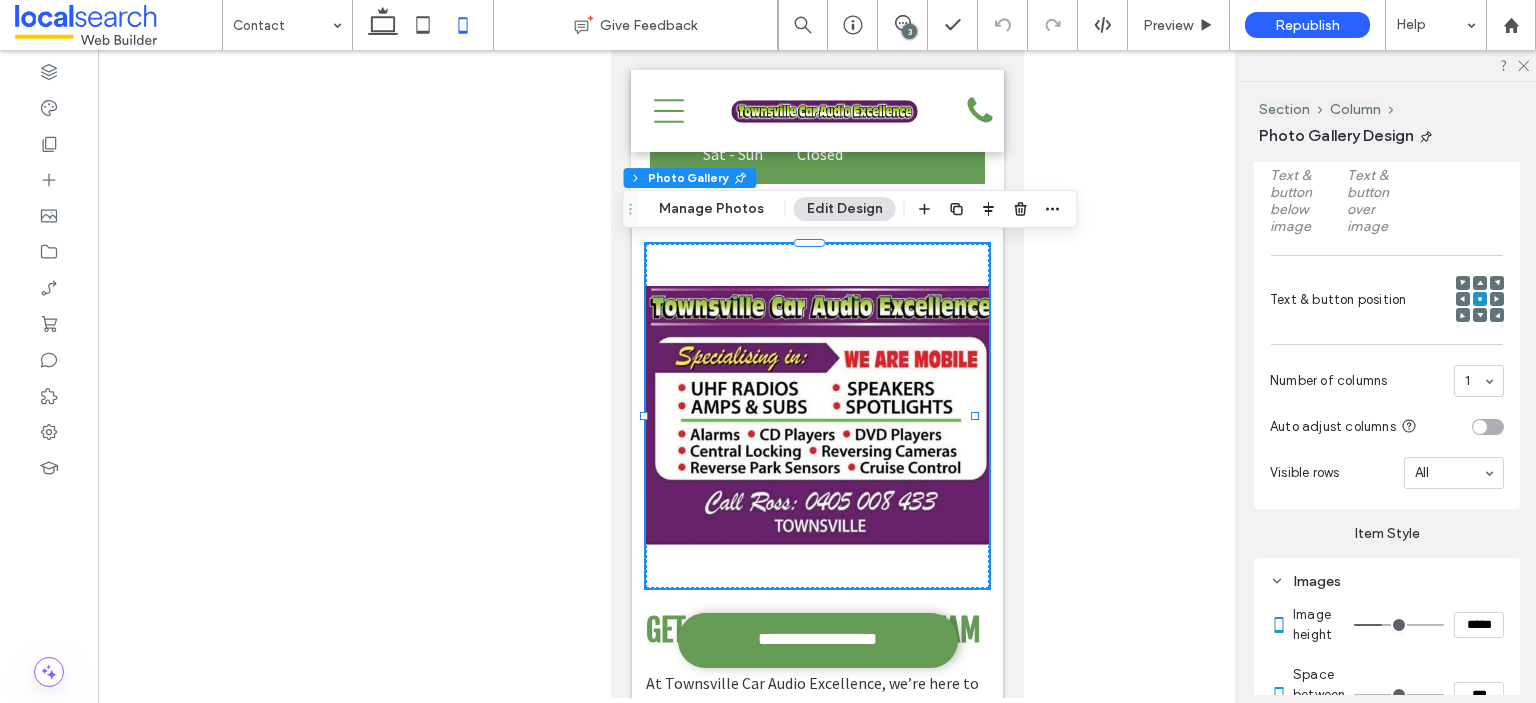 type on "***" 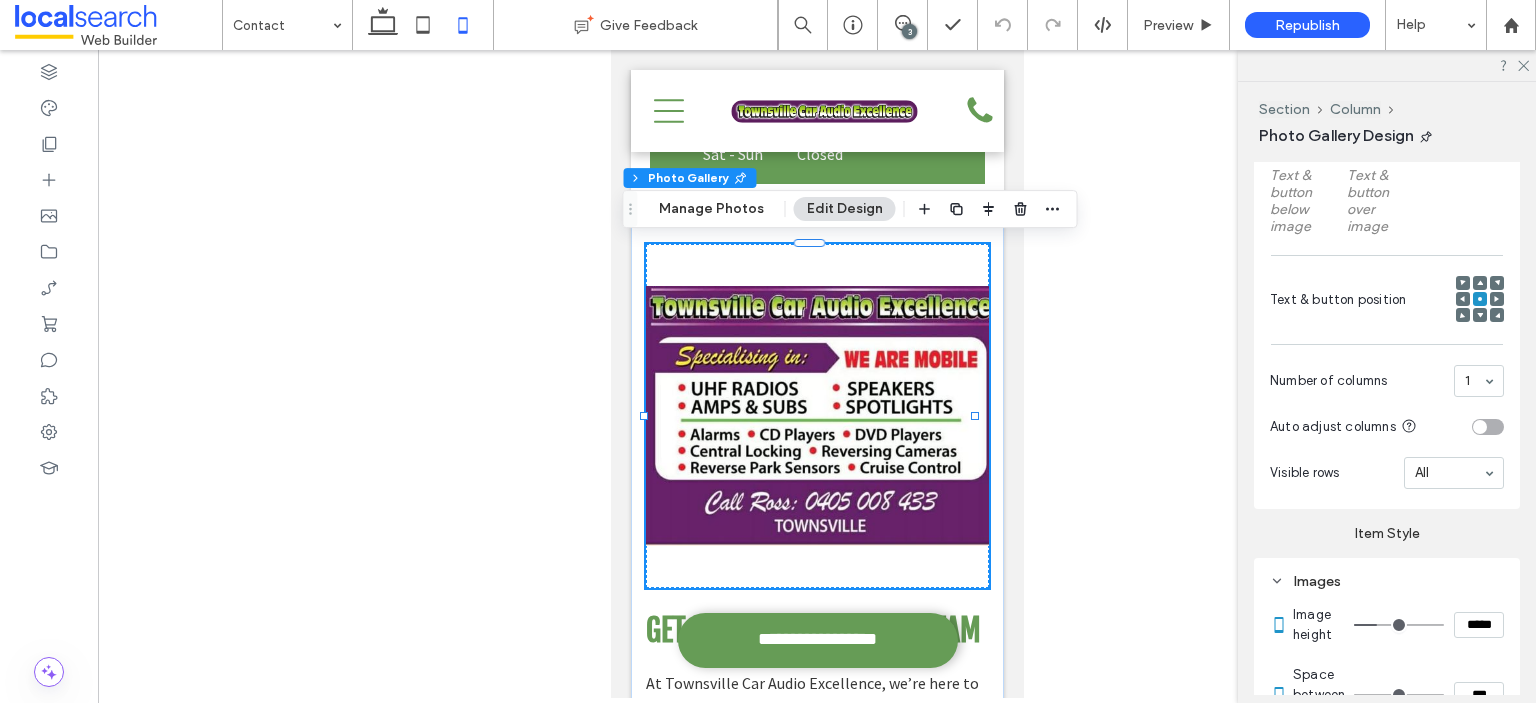 type on "***" 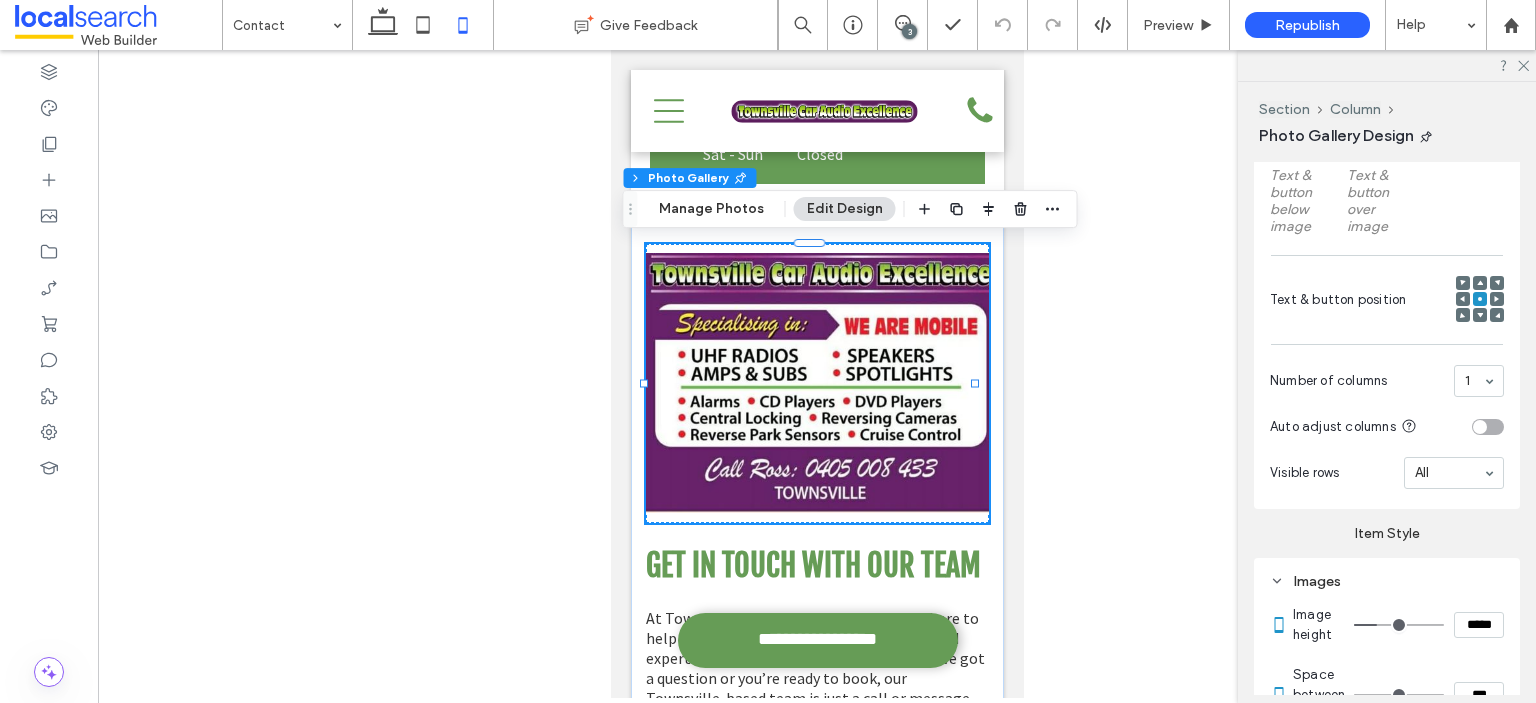 type on "***" 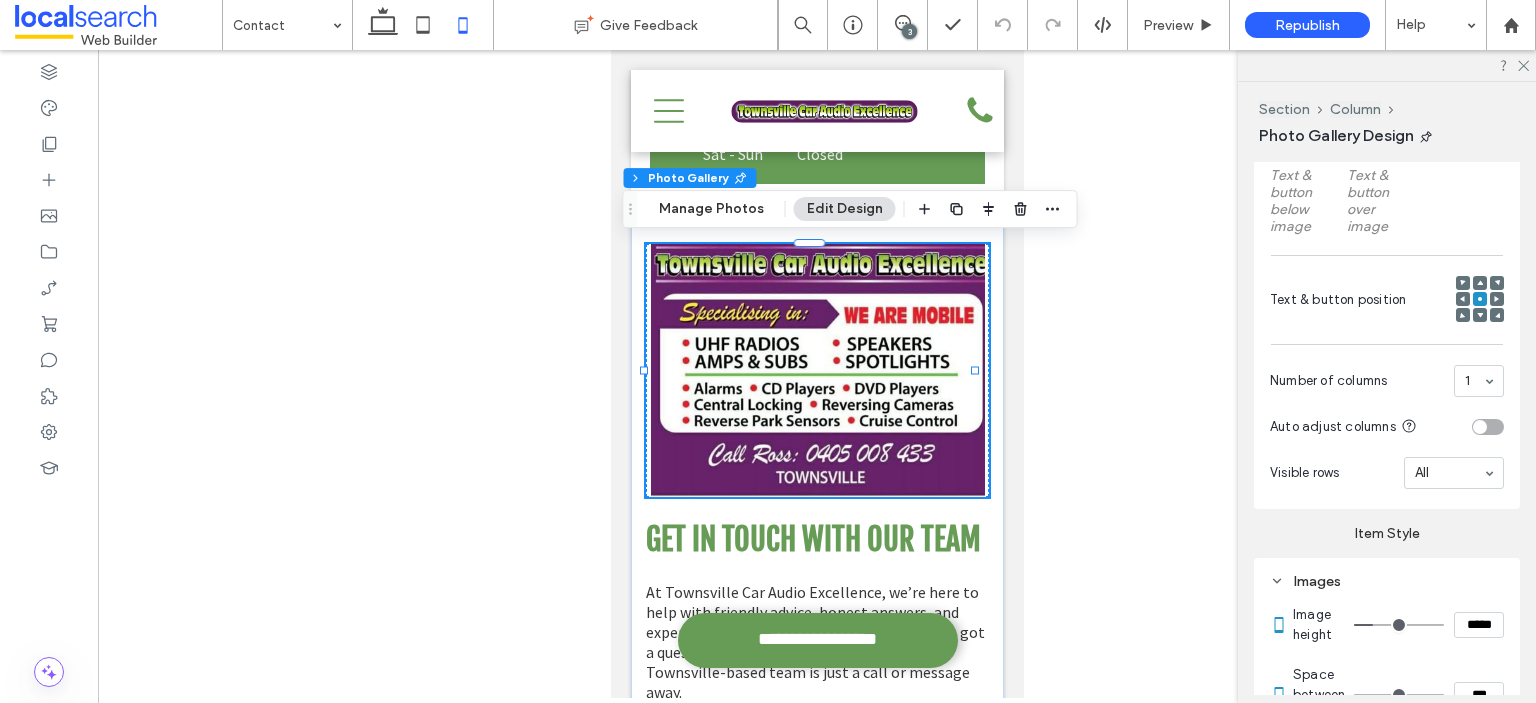 type on "***" 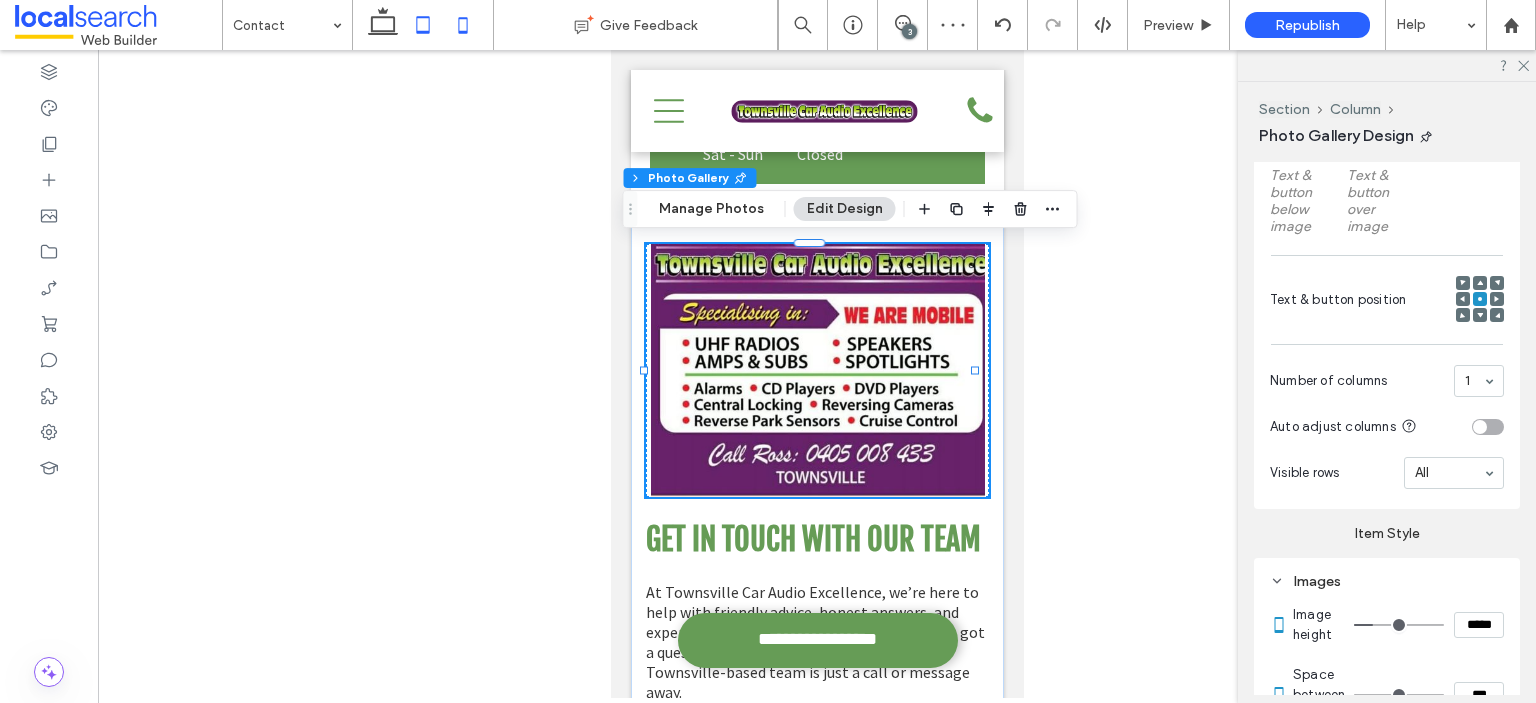 click 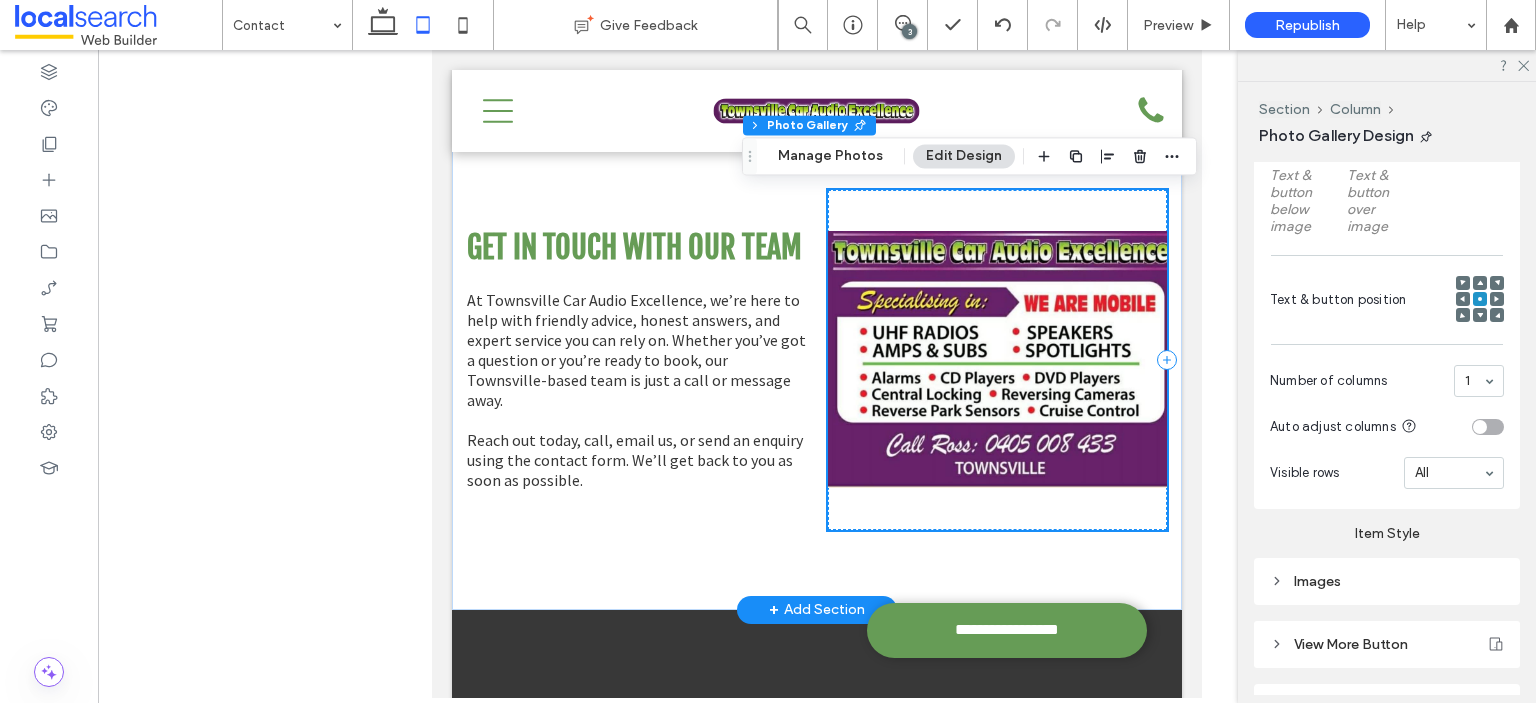scroll, scrollTop: 1592, scrollLeft: 0, axis: vertical 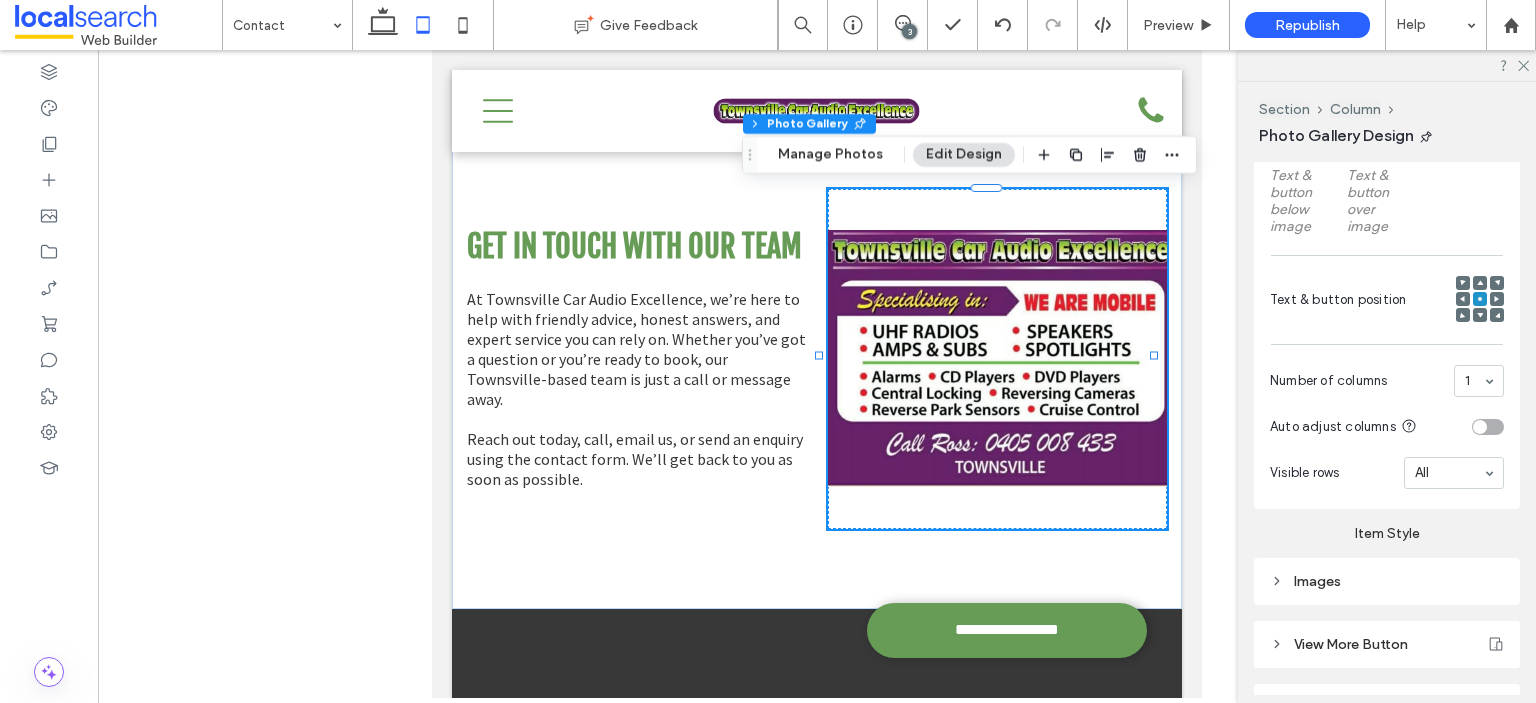 click on "Images" at bounding box center [1387, 581] 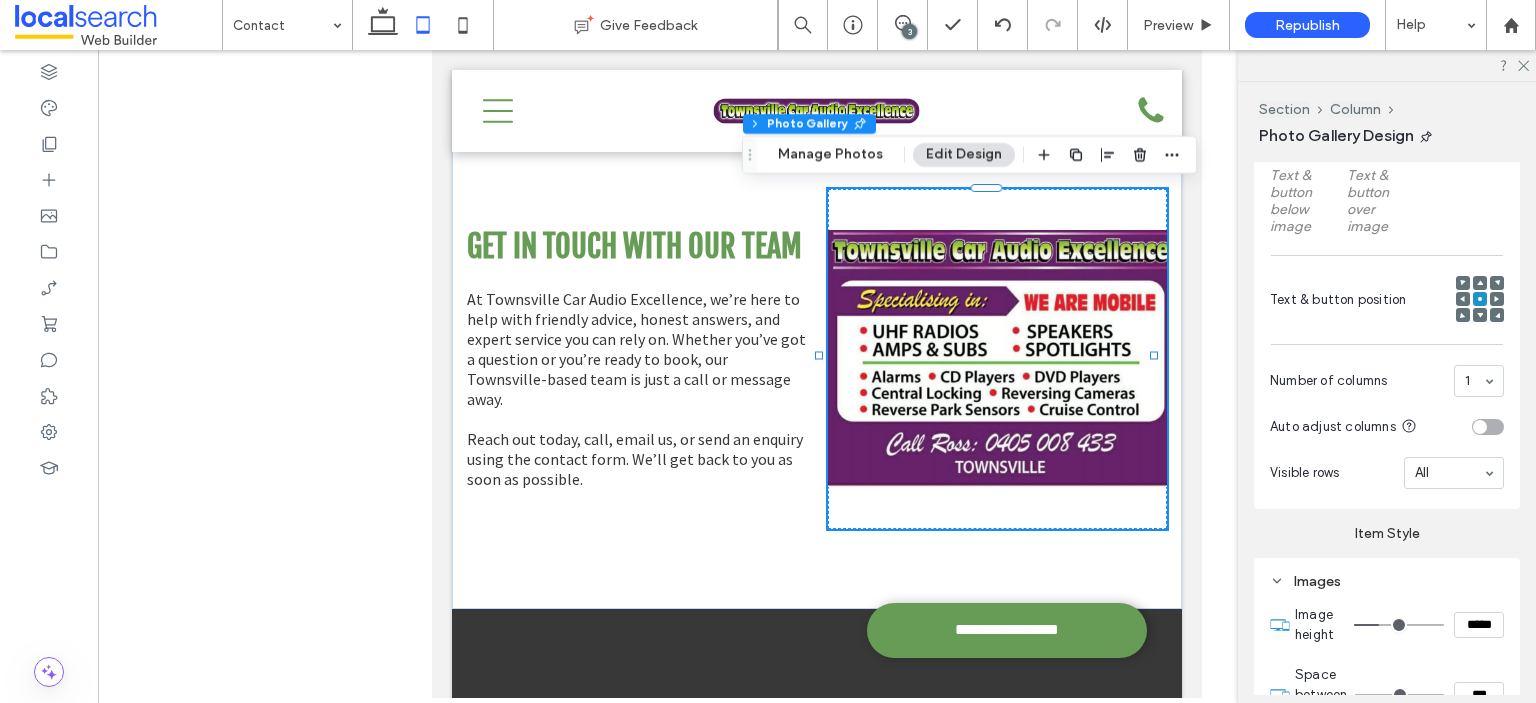 type on "***" 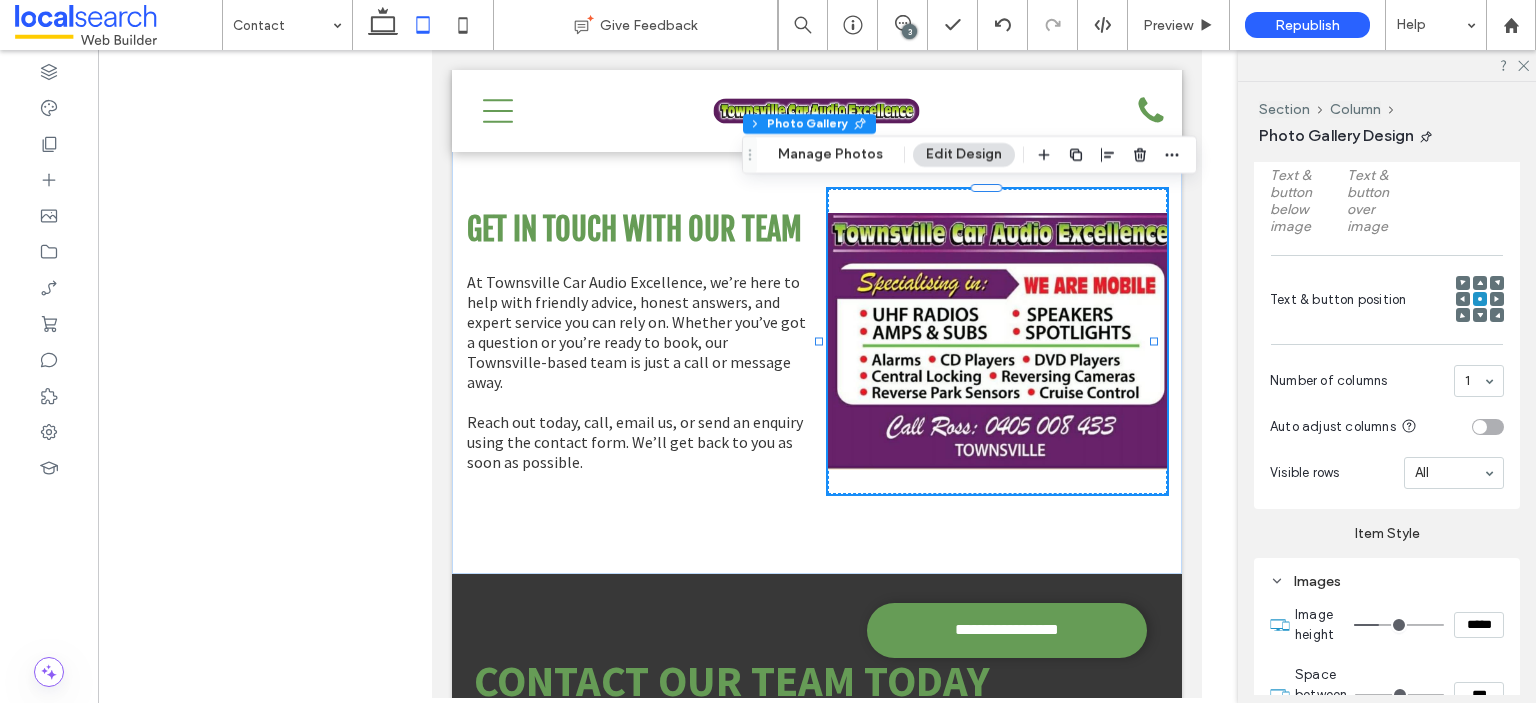 type on "***" 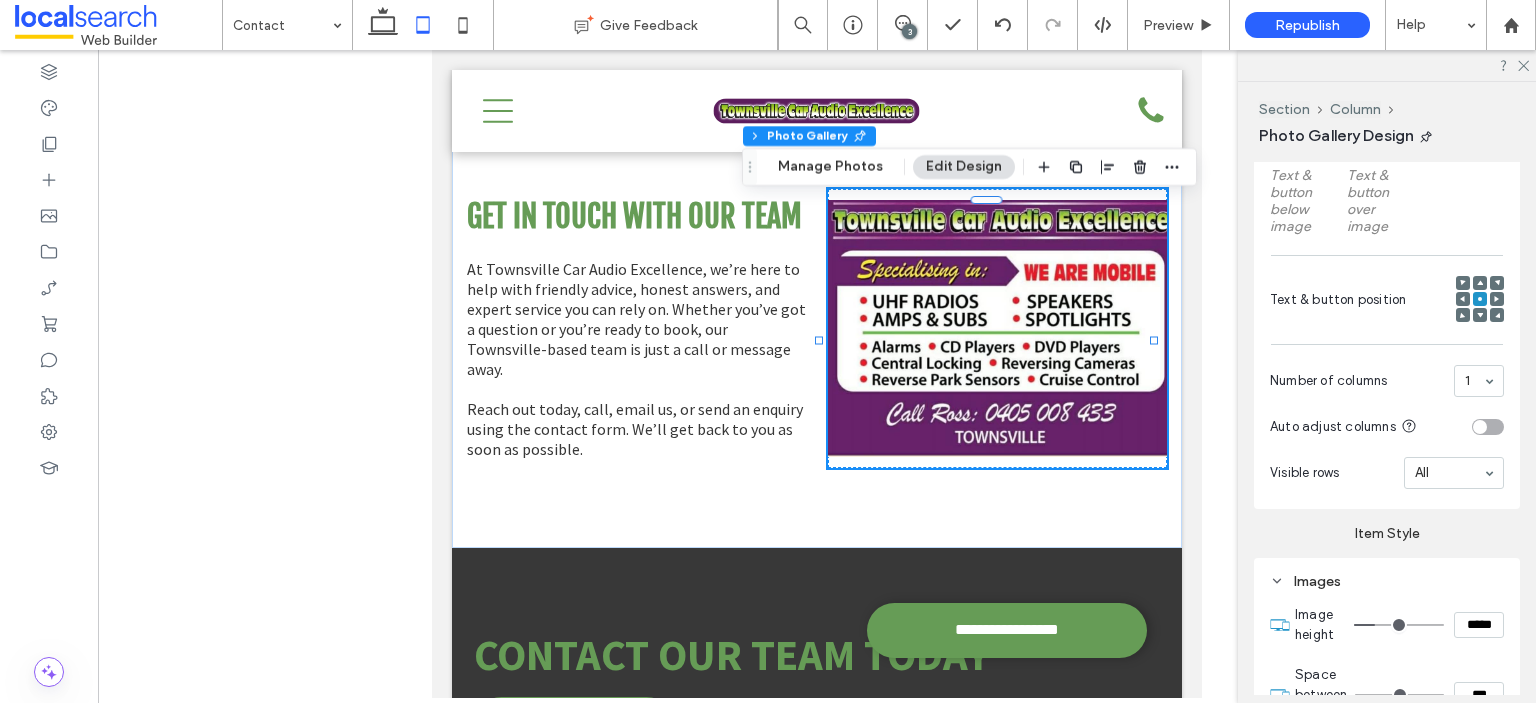 type on "***" 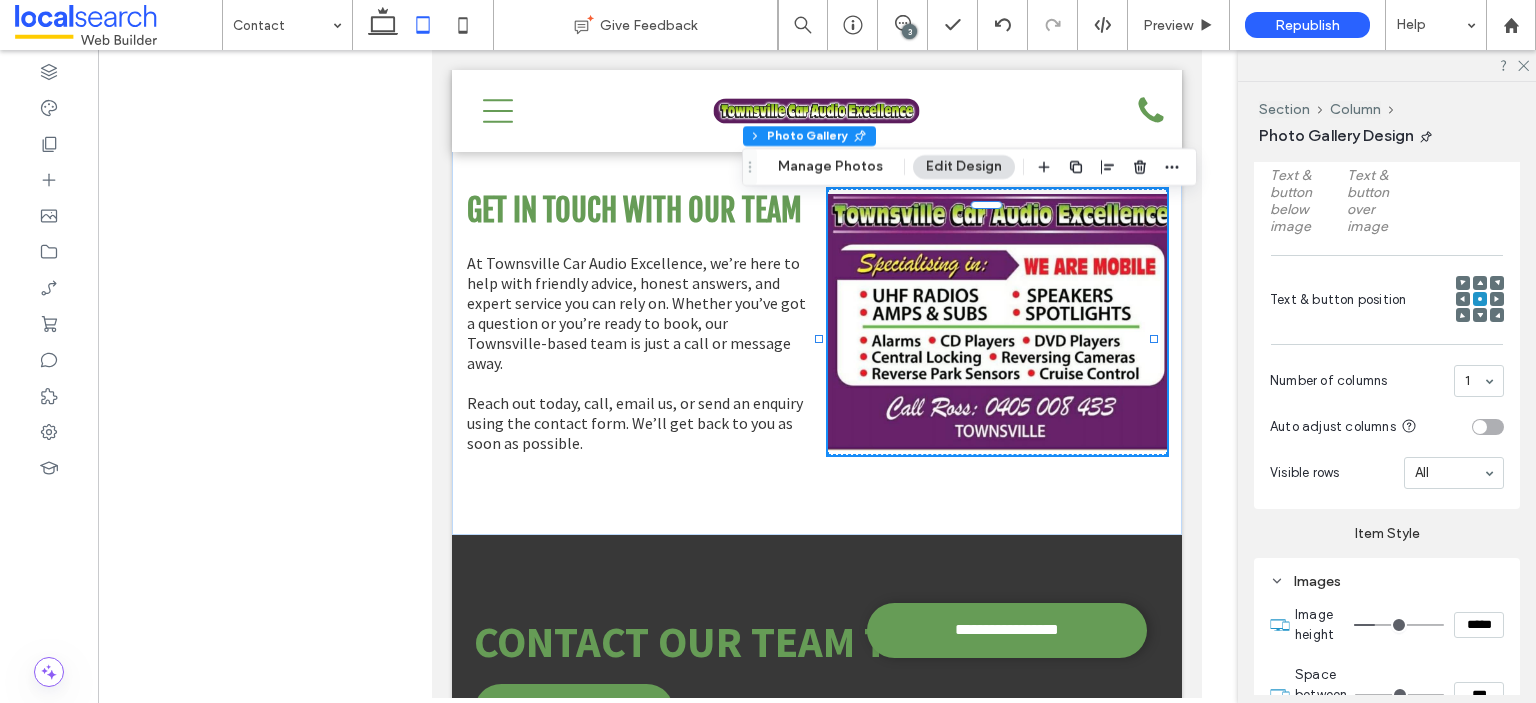 type on "***" 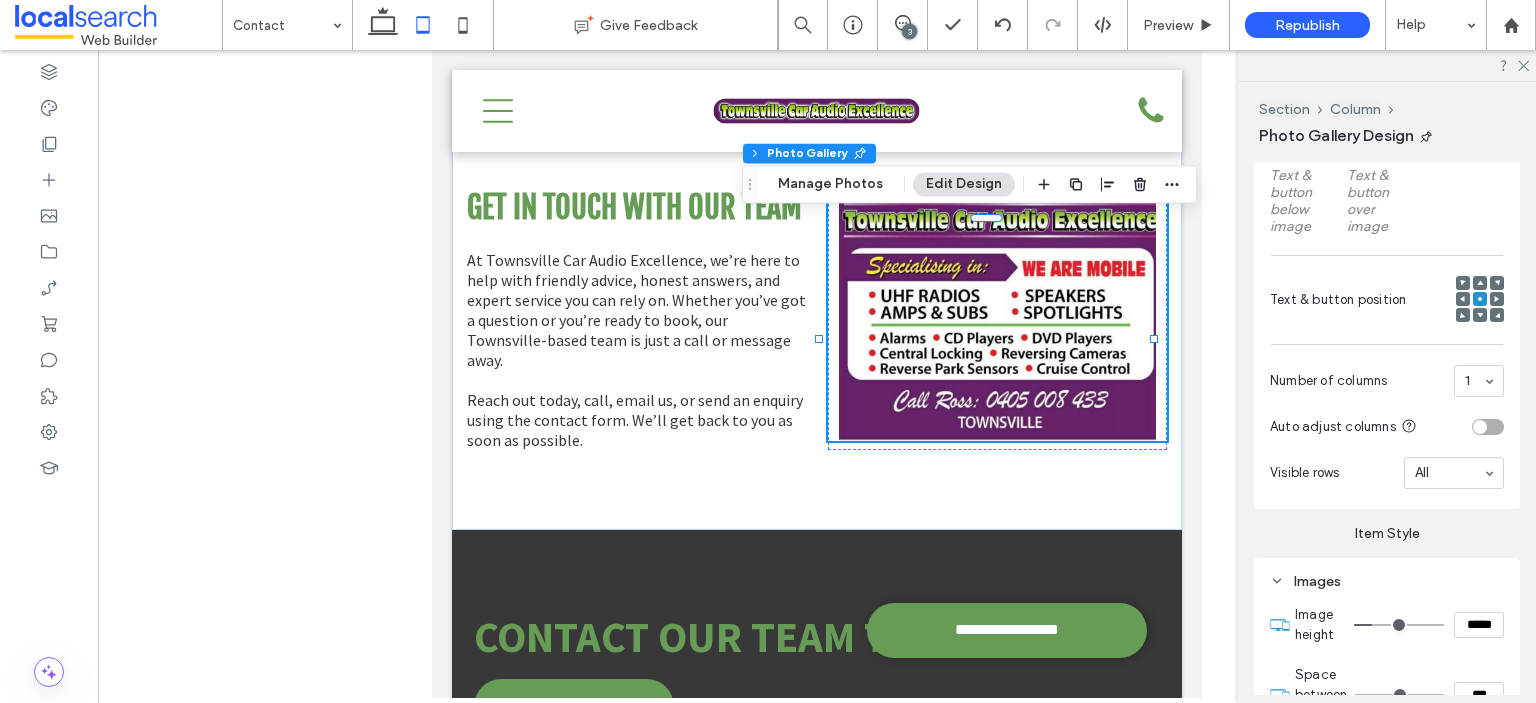 type on "***" 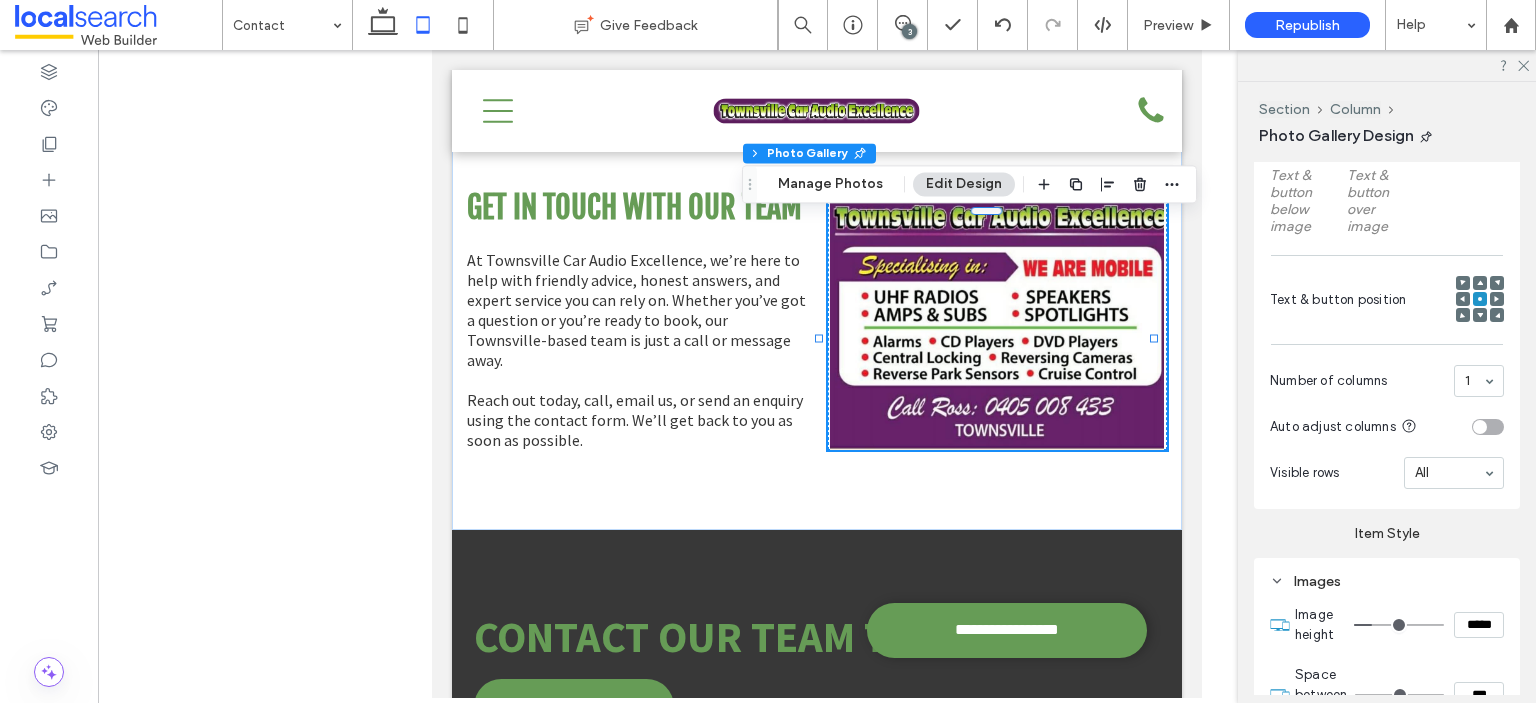 type on "***" 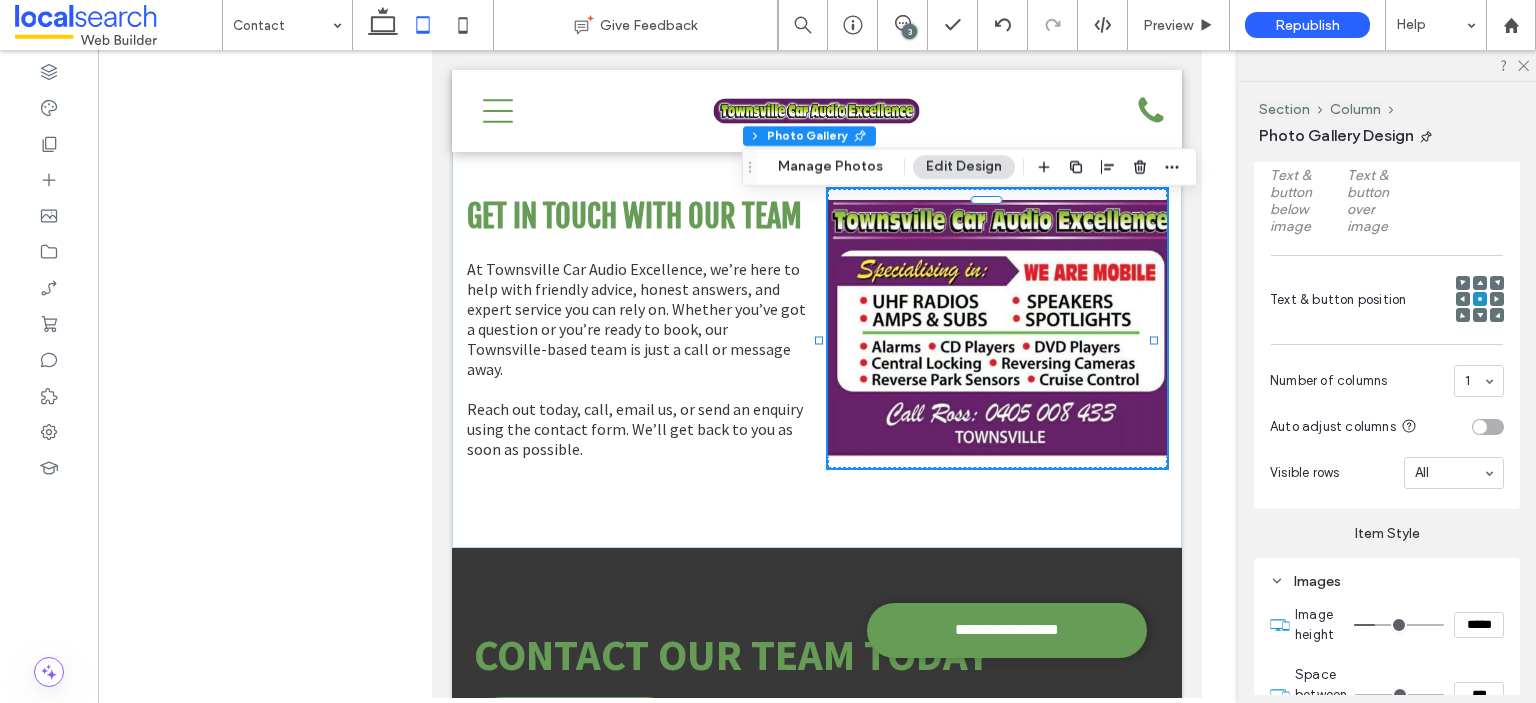 type on "***" 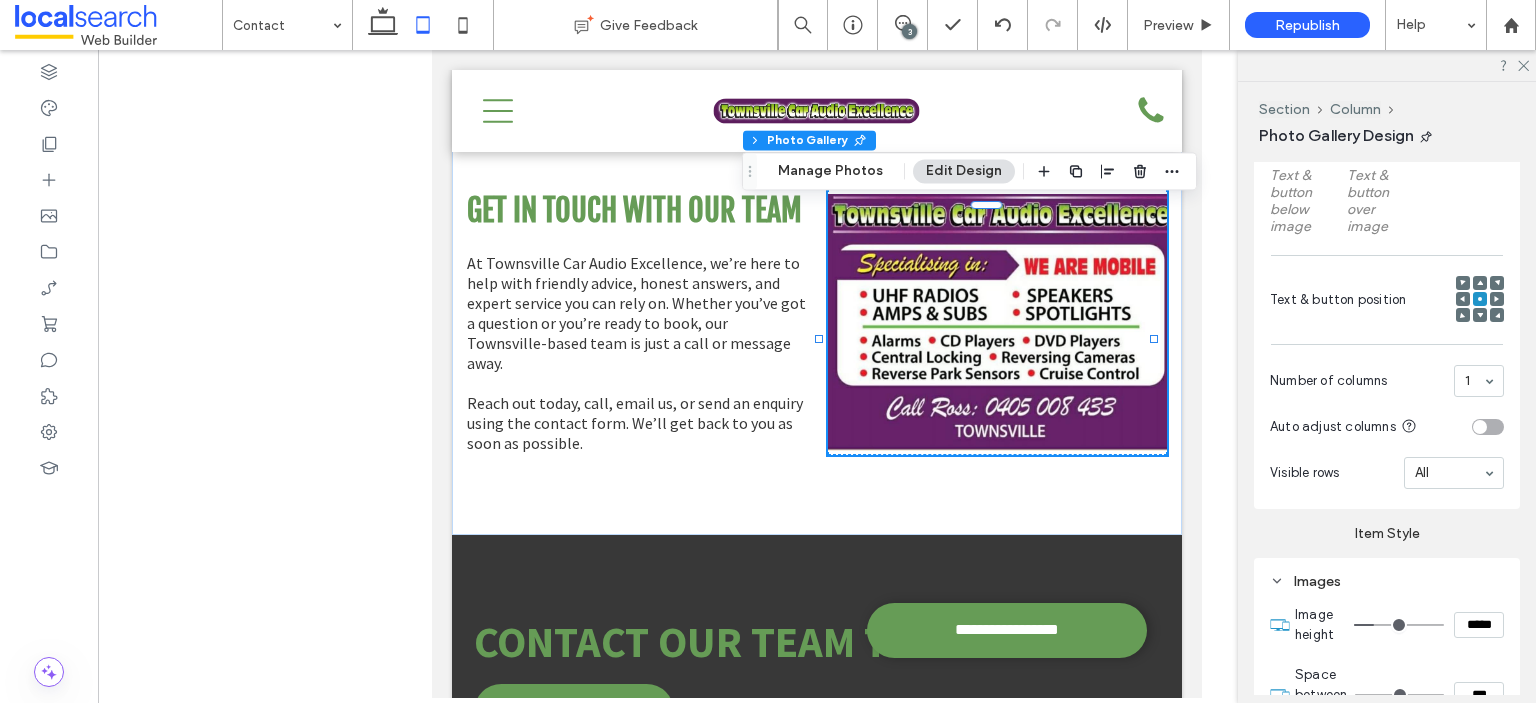 type on "***" 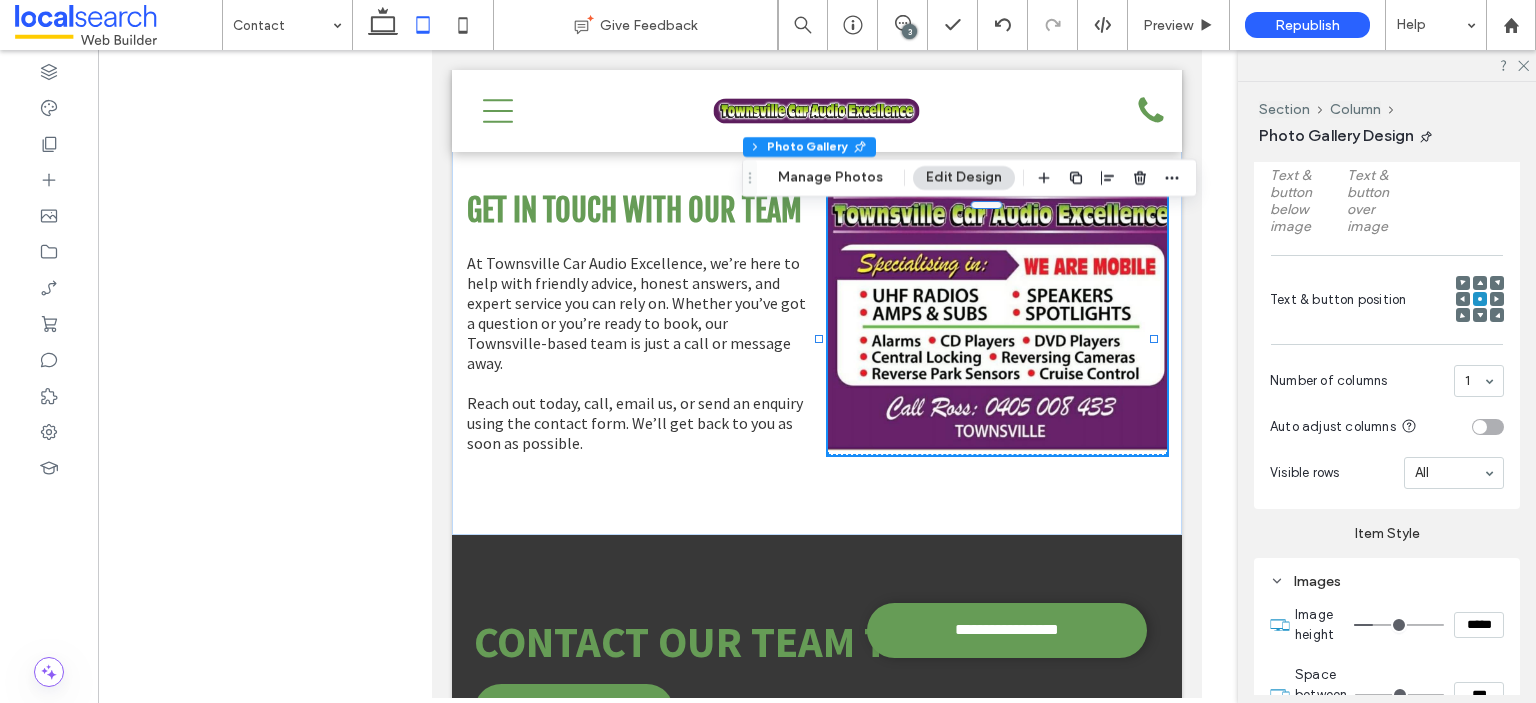 type on "***" 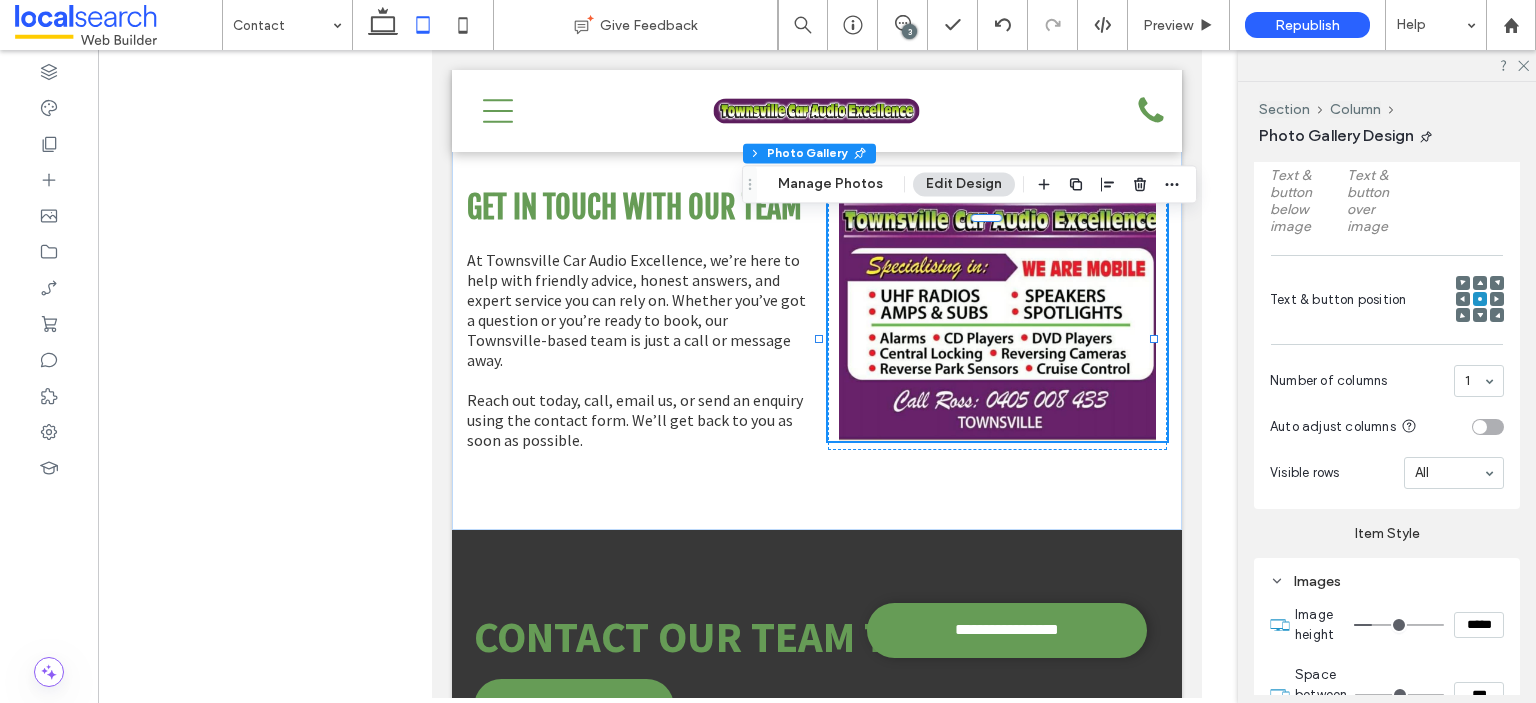 type on "***" 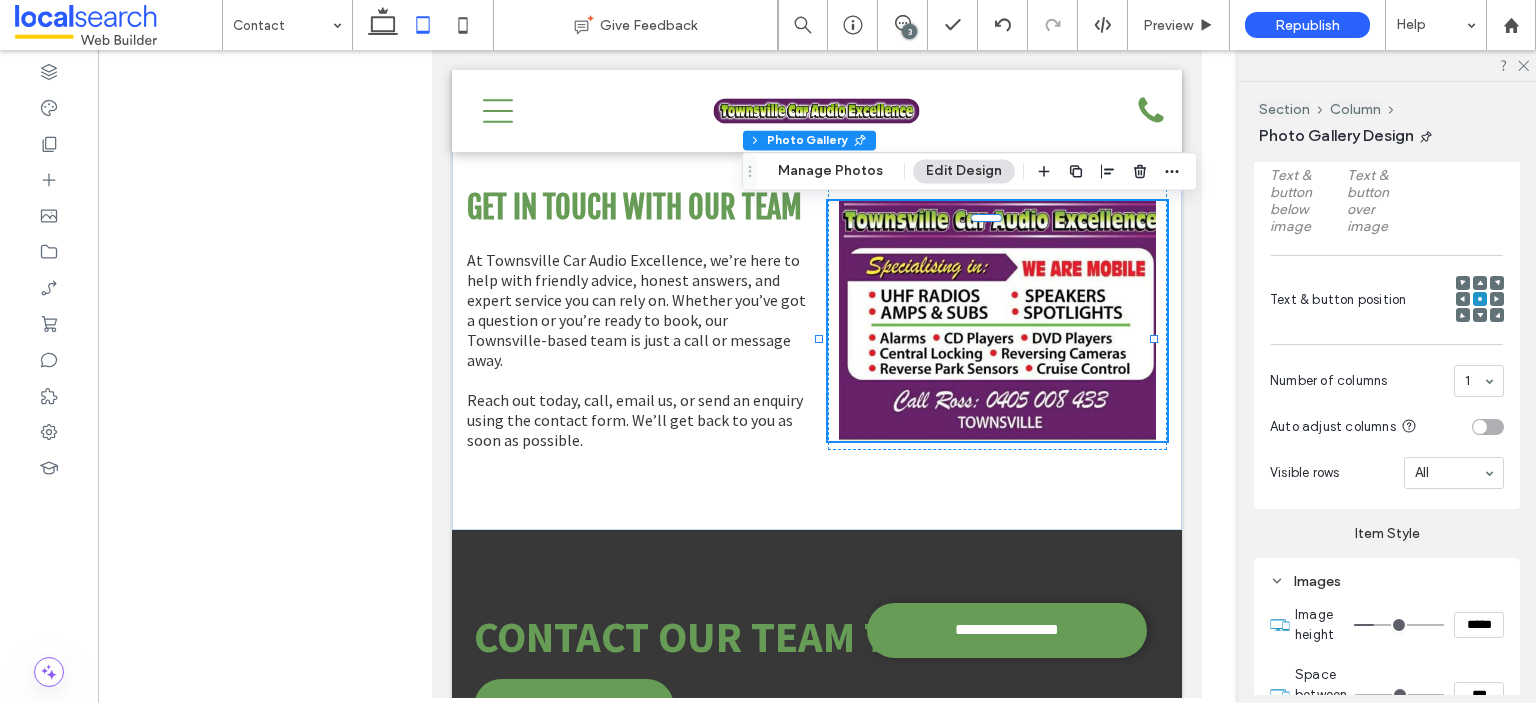 type on "***" 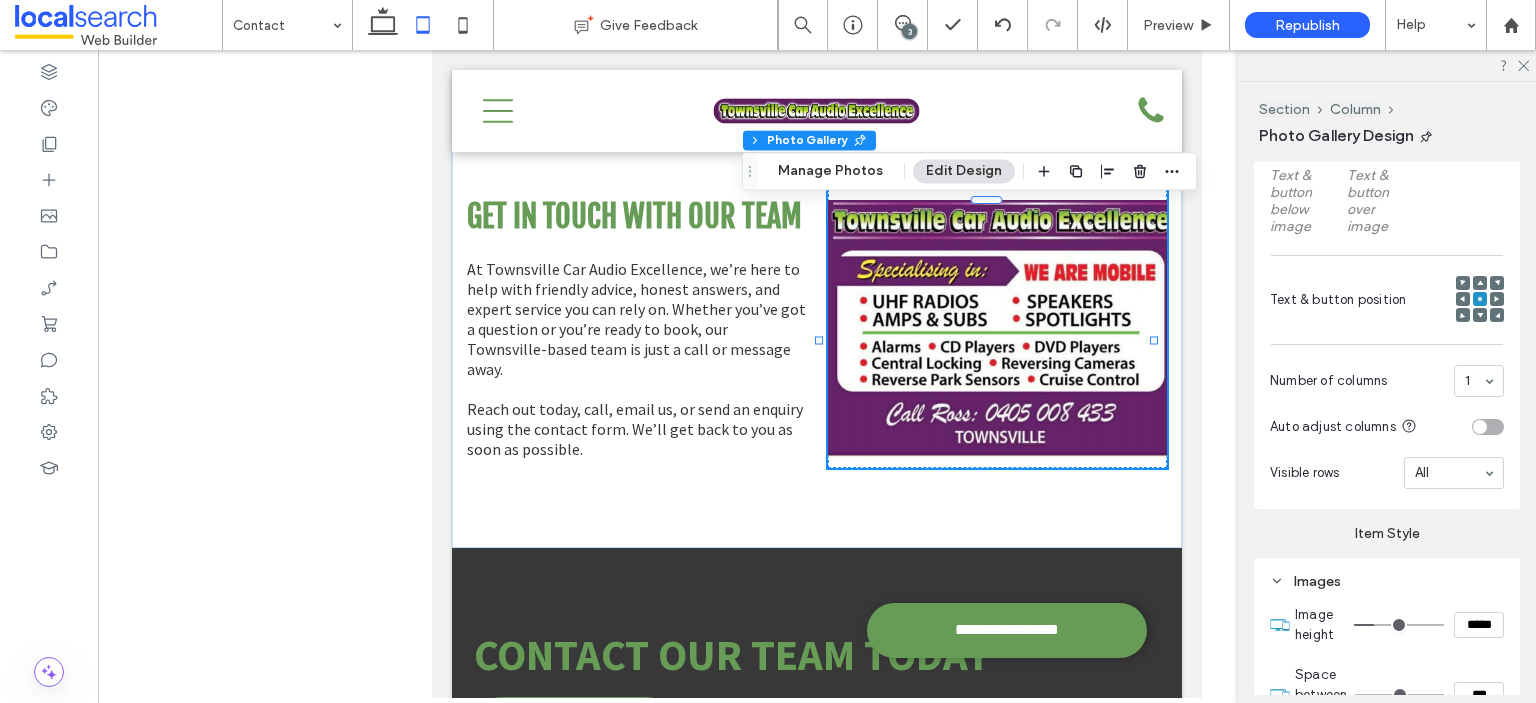 type on "***" 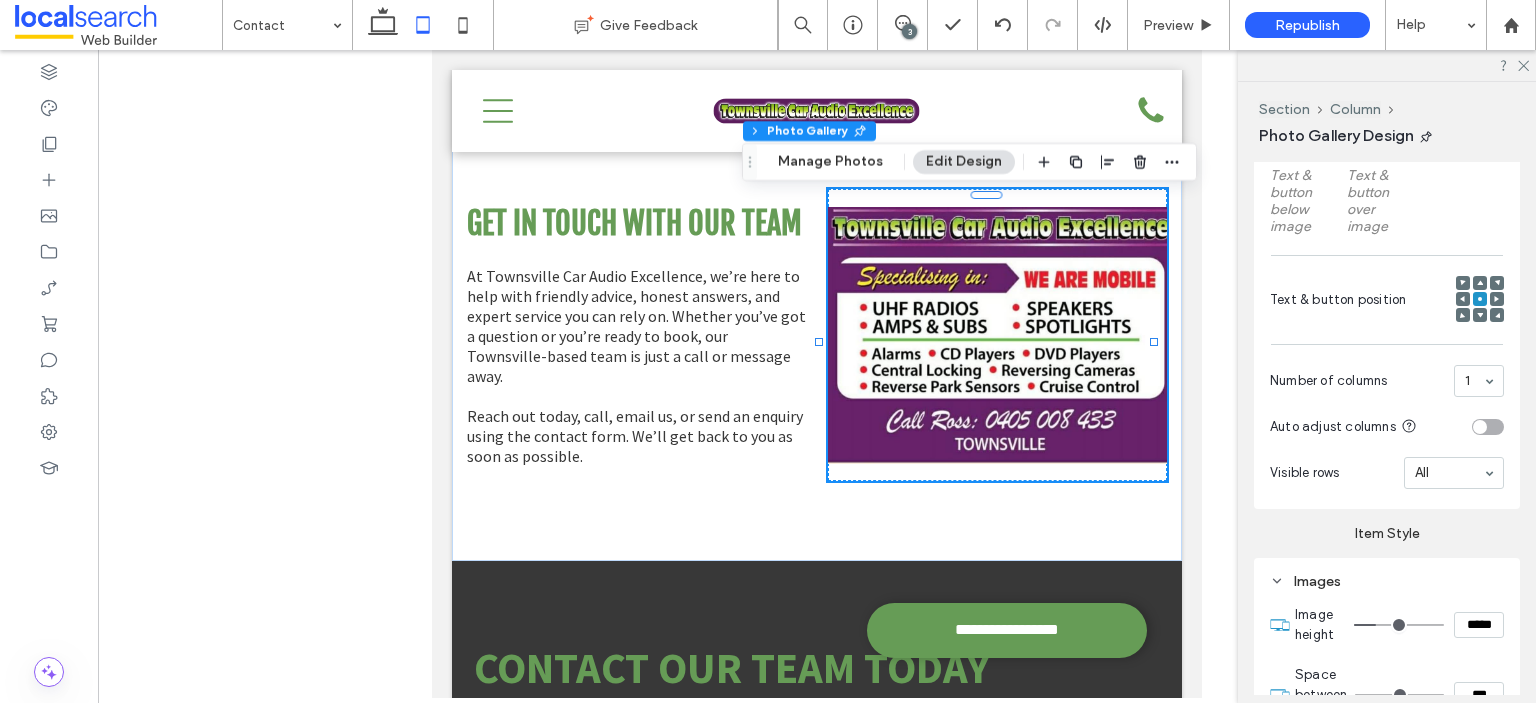 type on "***" 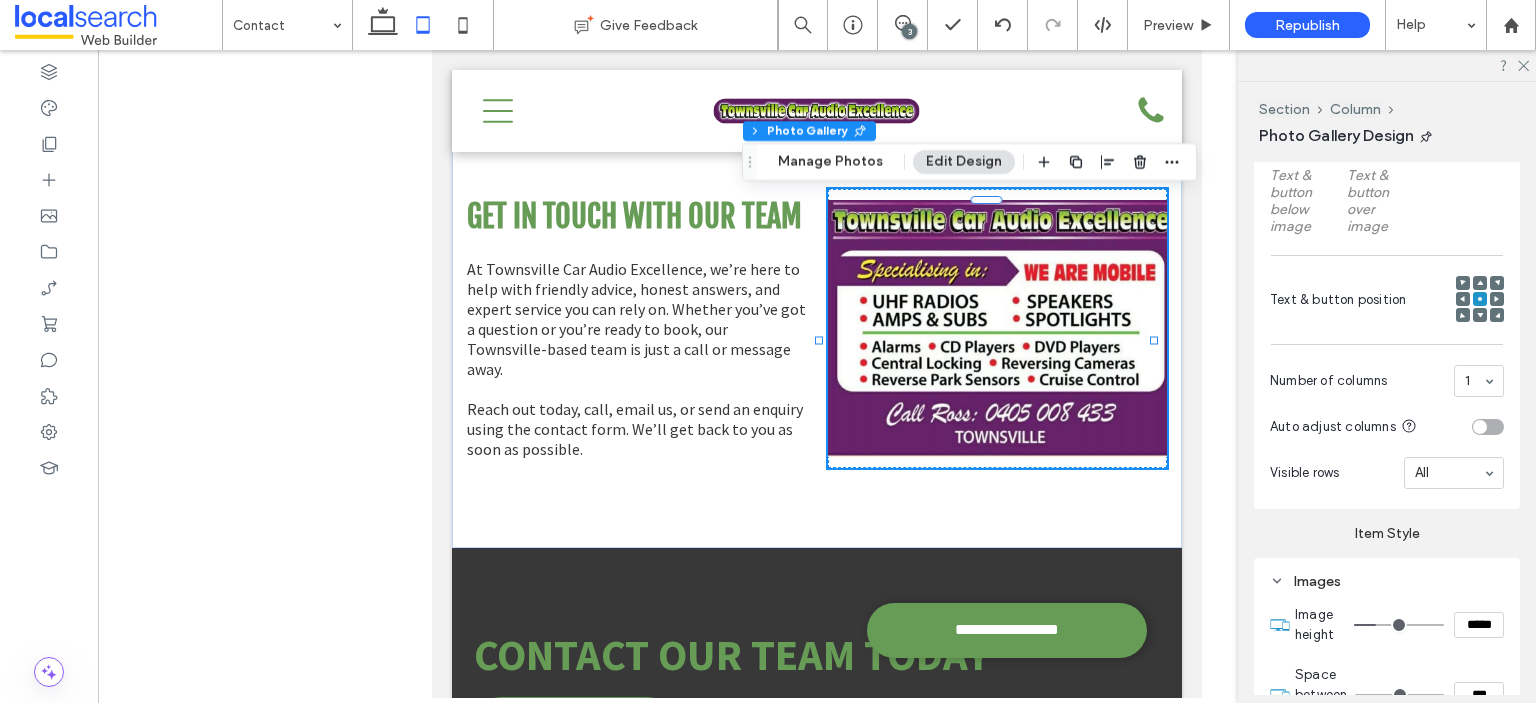 type on "***" 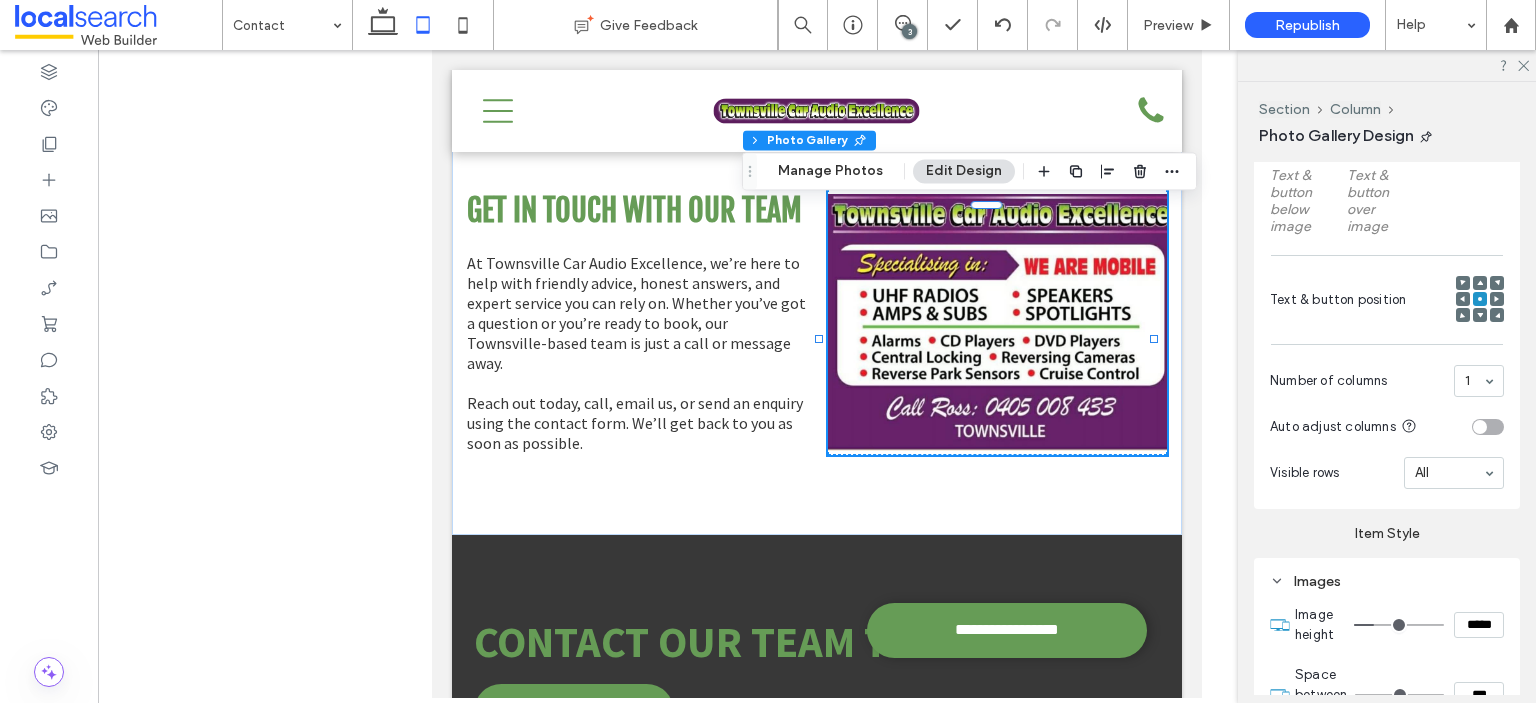 type on "***" 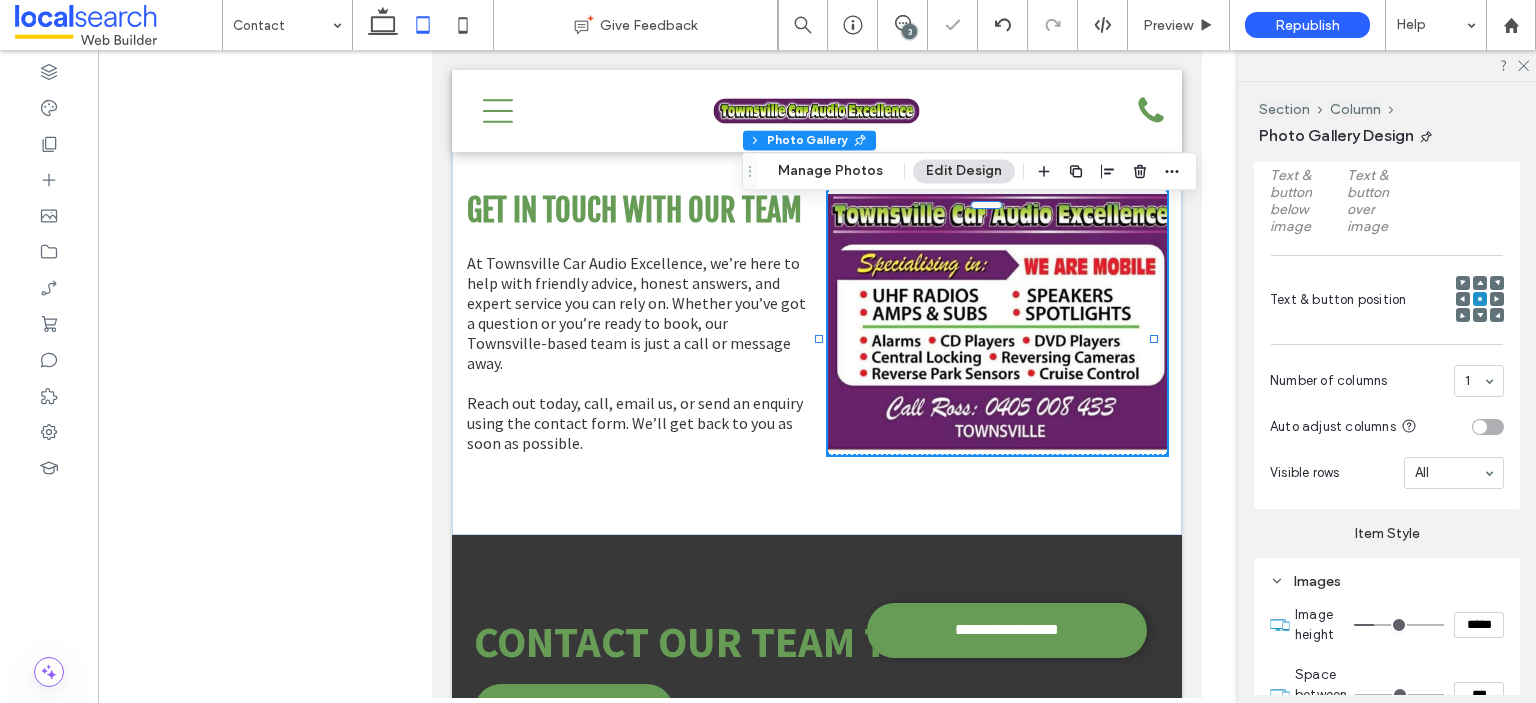click on "*****" at bounding box center (1479, 625) 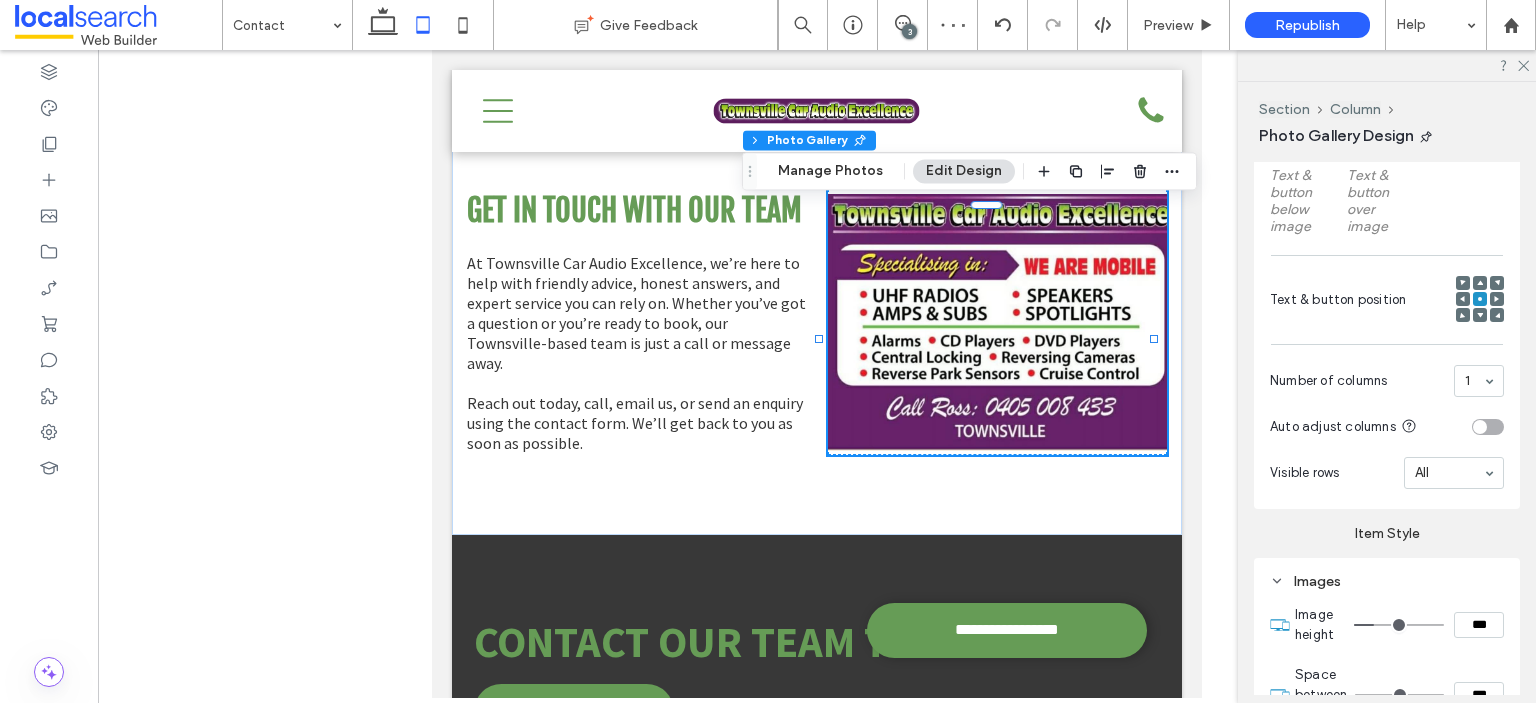 type on "*****" 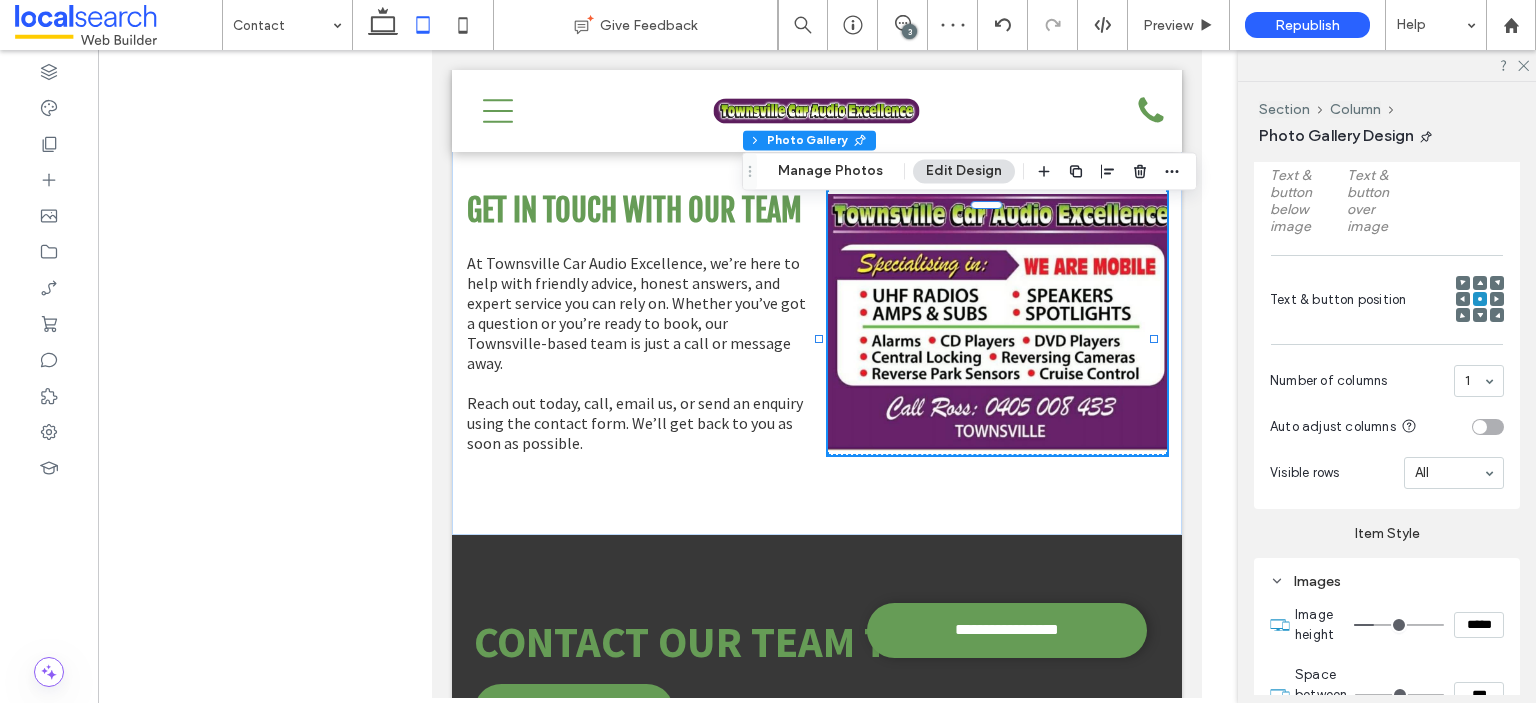 type on "***" 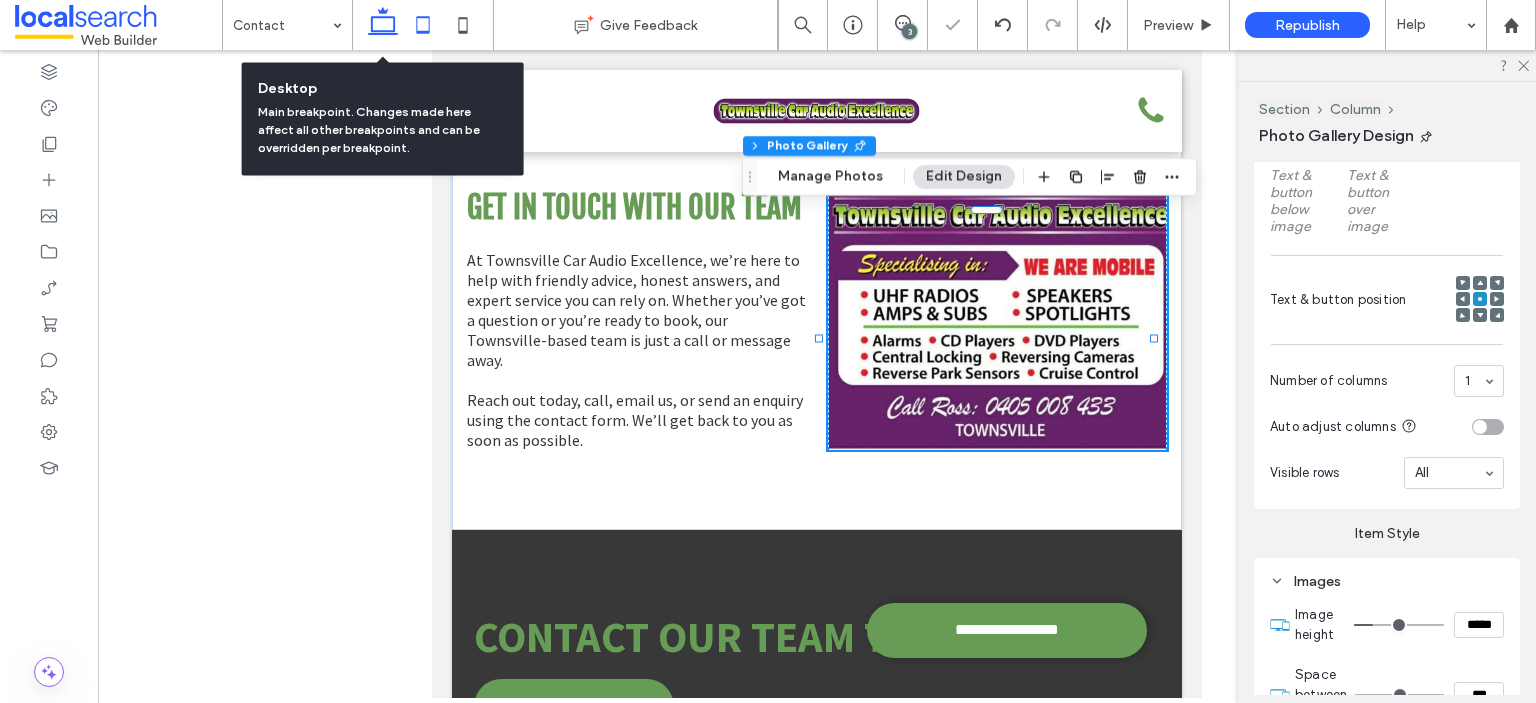 click 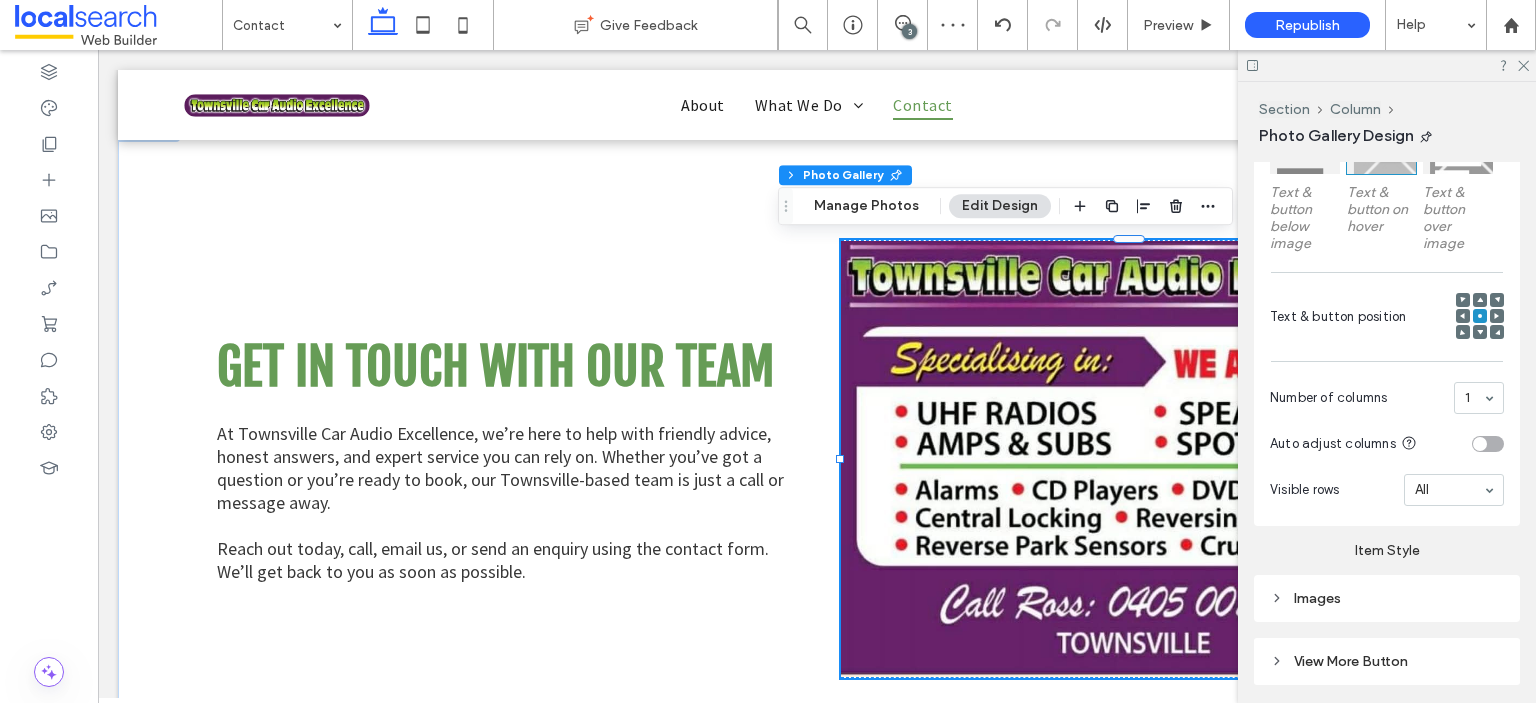 click on "3" at bounding box center [909, 31] 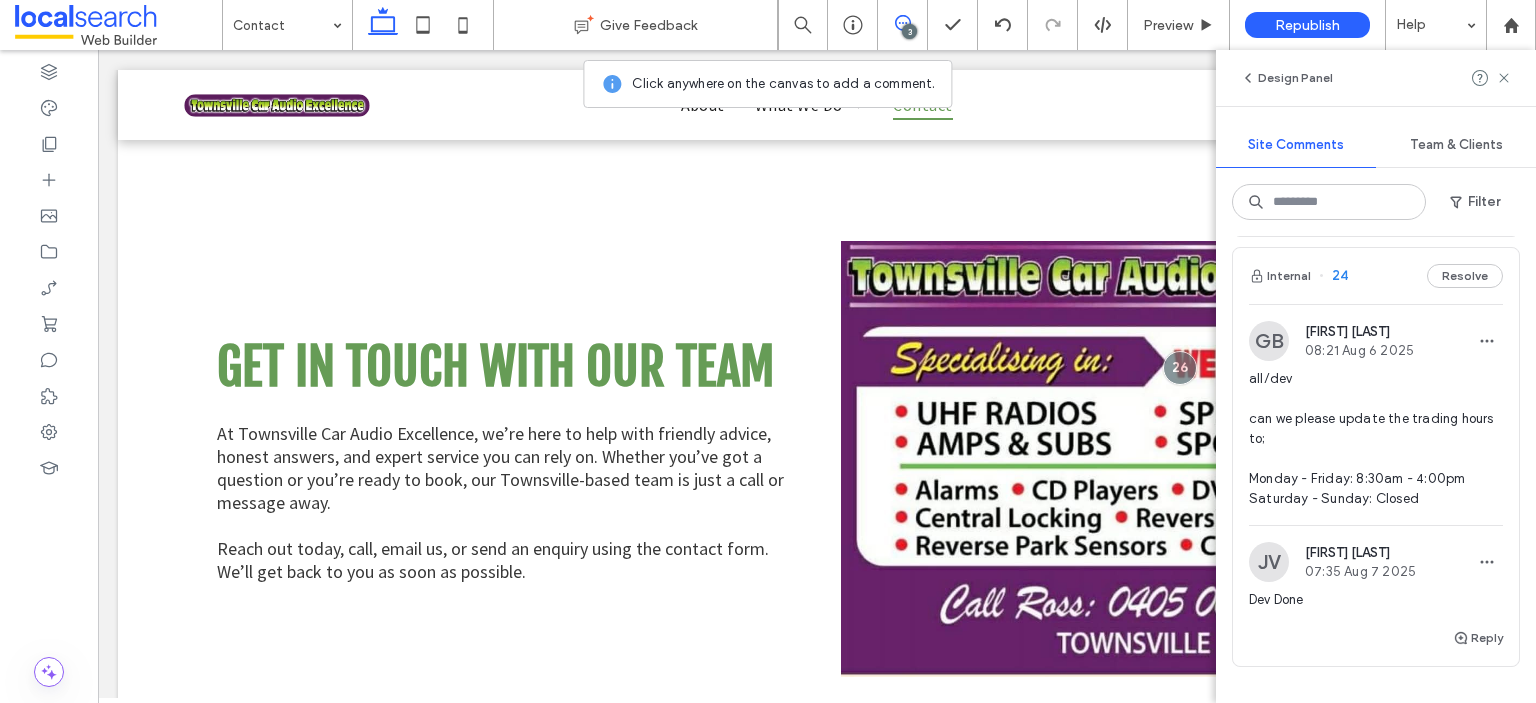 scroll, scrollTop: 881, scrollLeft: 0, axis: vertical 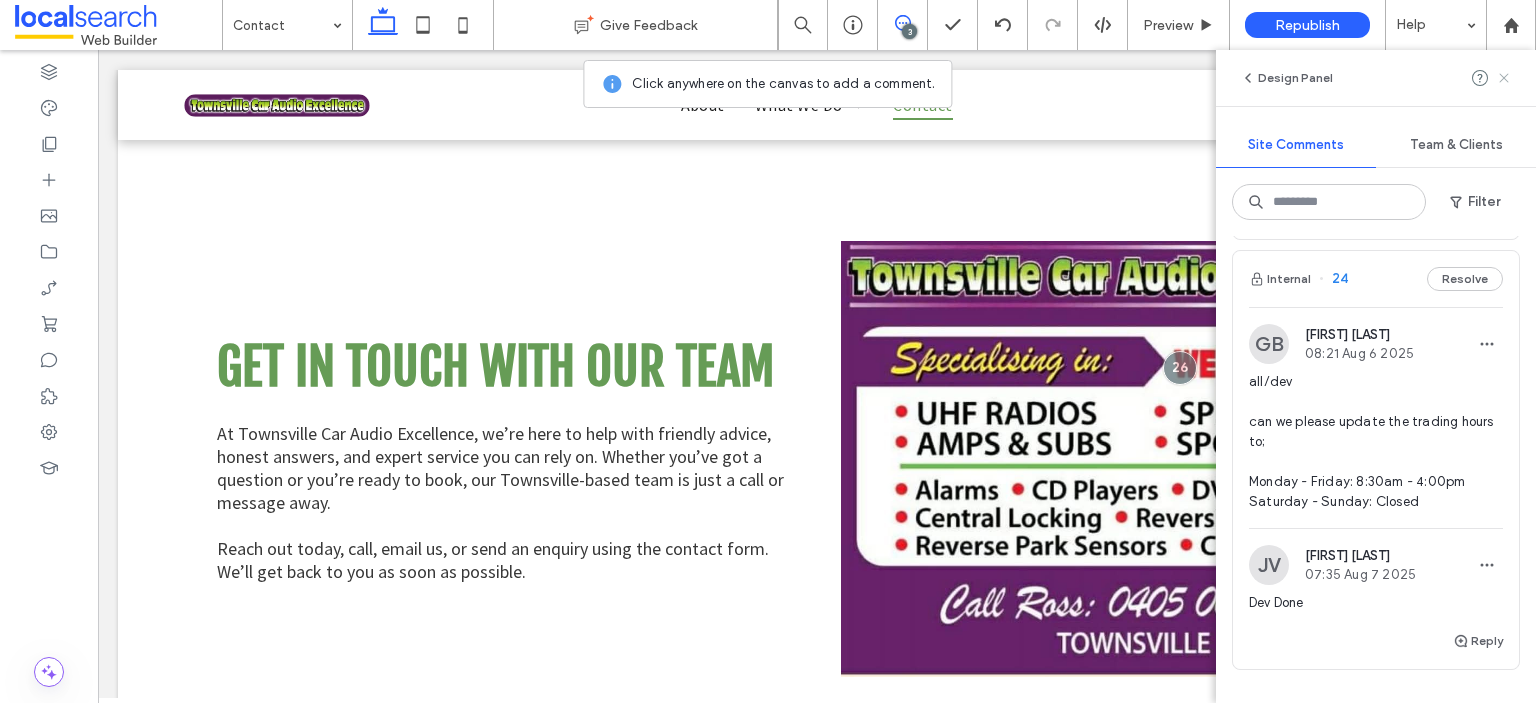 click 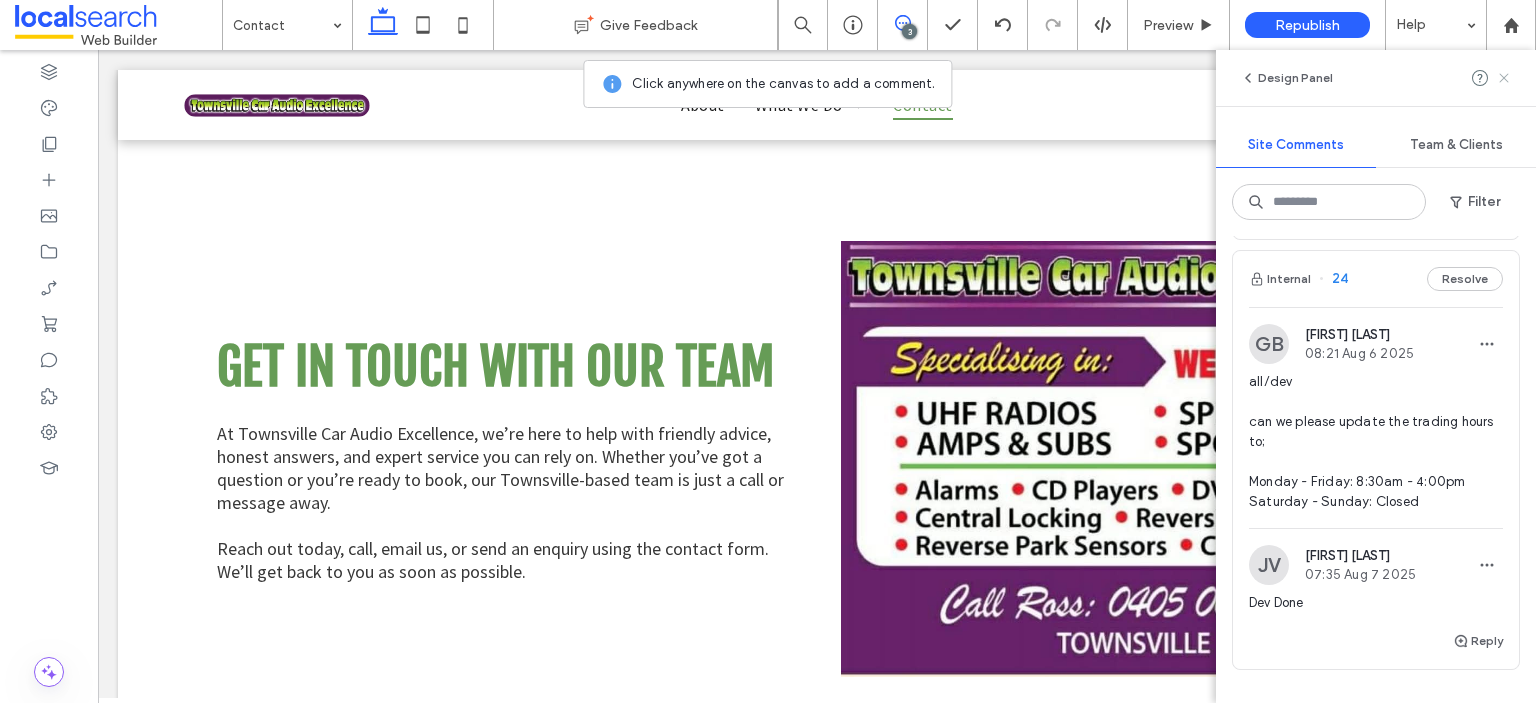 scroll, scrollTop: 0, scrollLeft: 0, axis: both 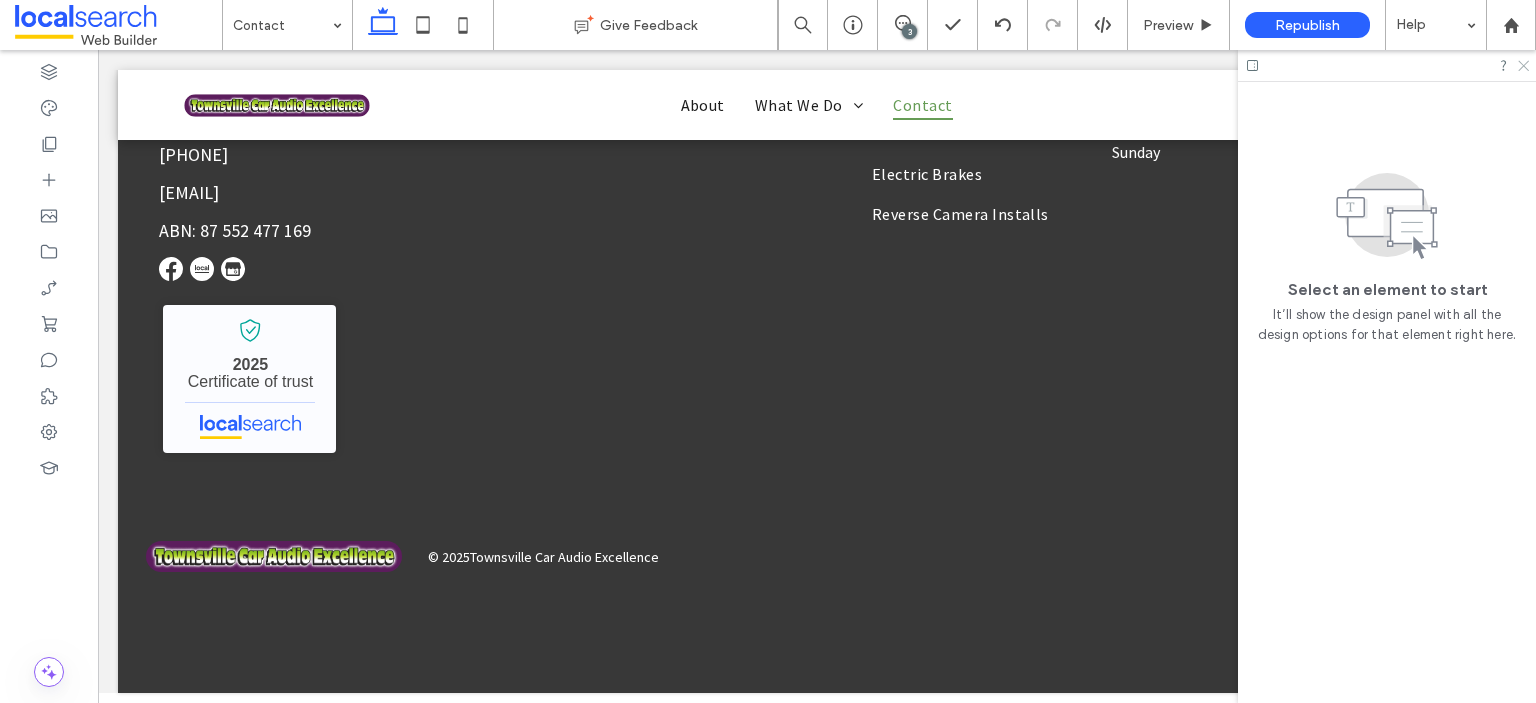 click 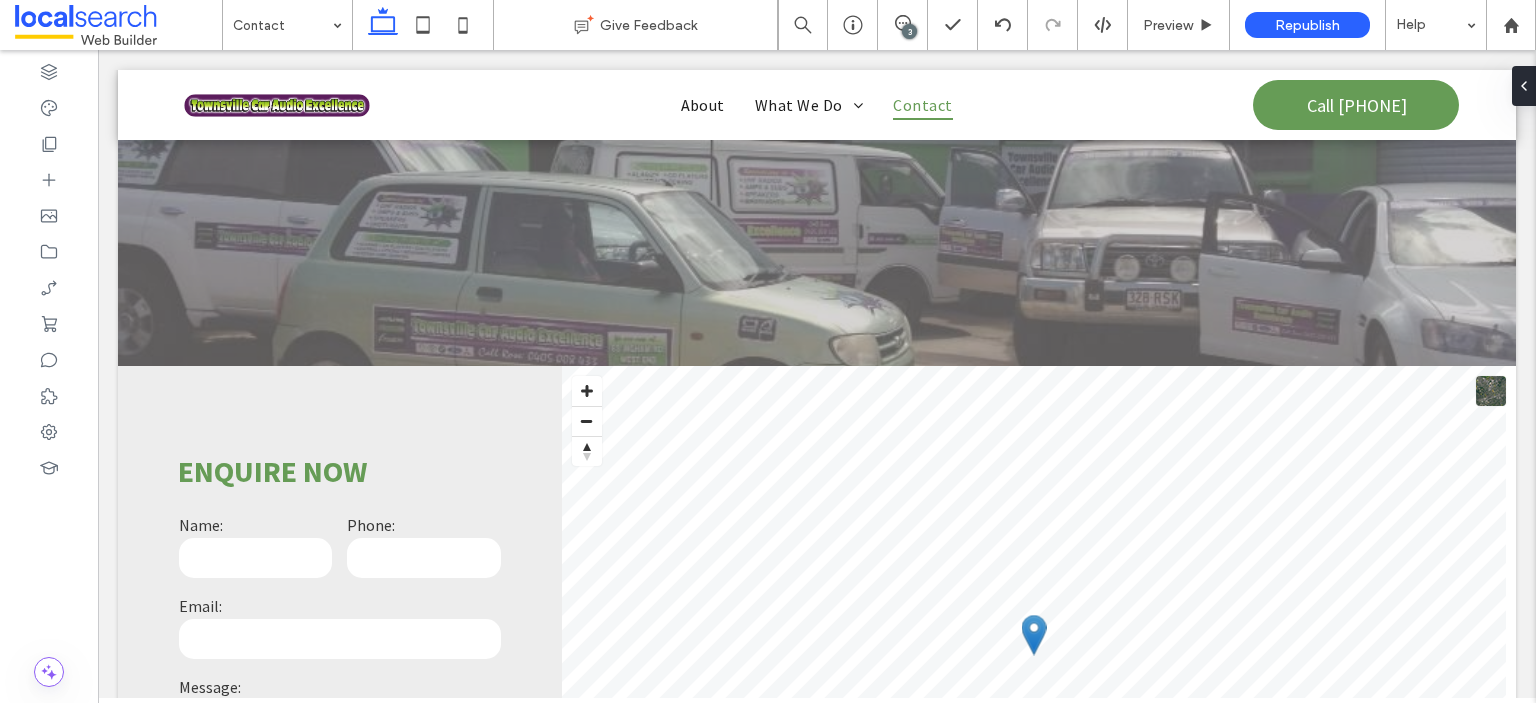 scroll, scrollTop: 227, scrollLeft: 0, axis: vertical 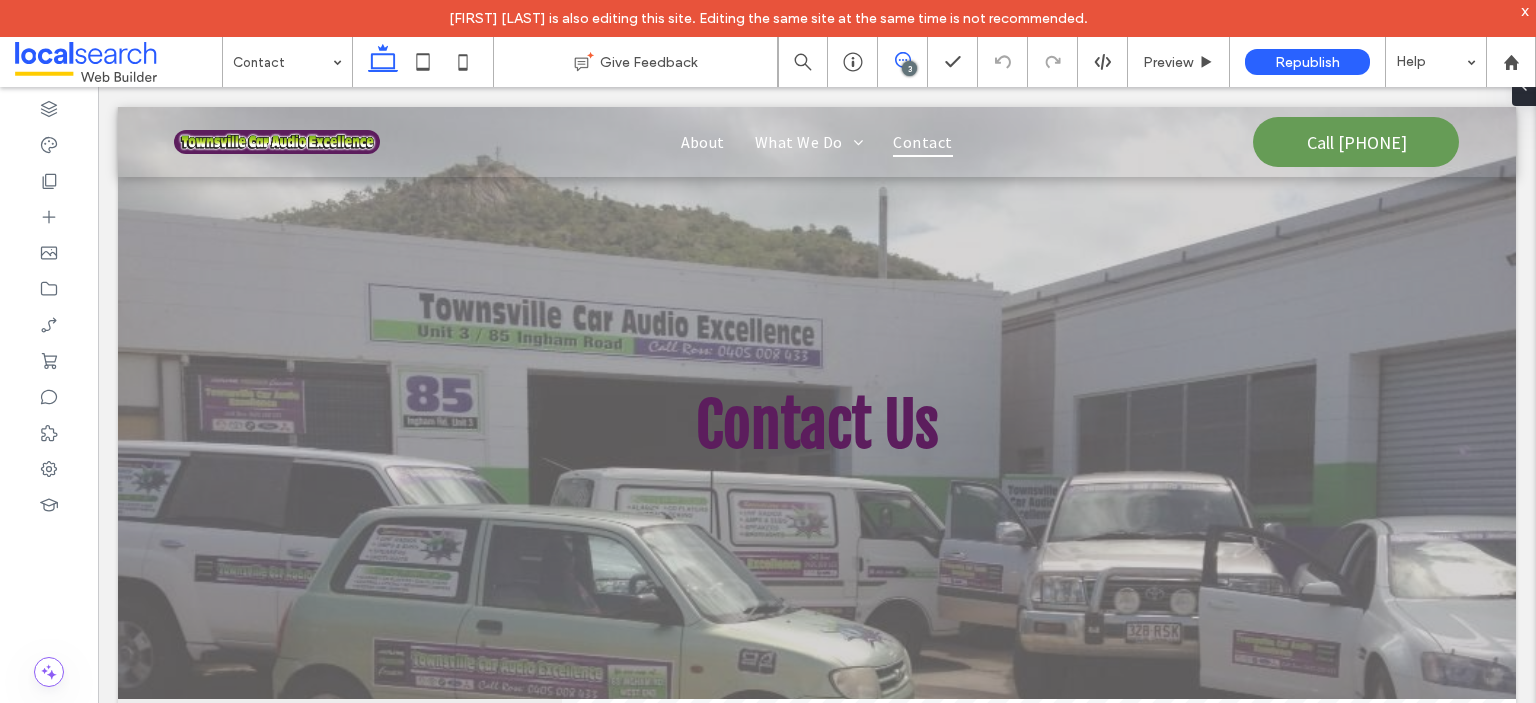 click at bounding box center (902, 60) 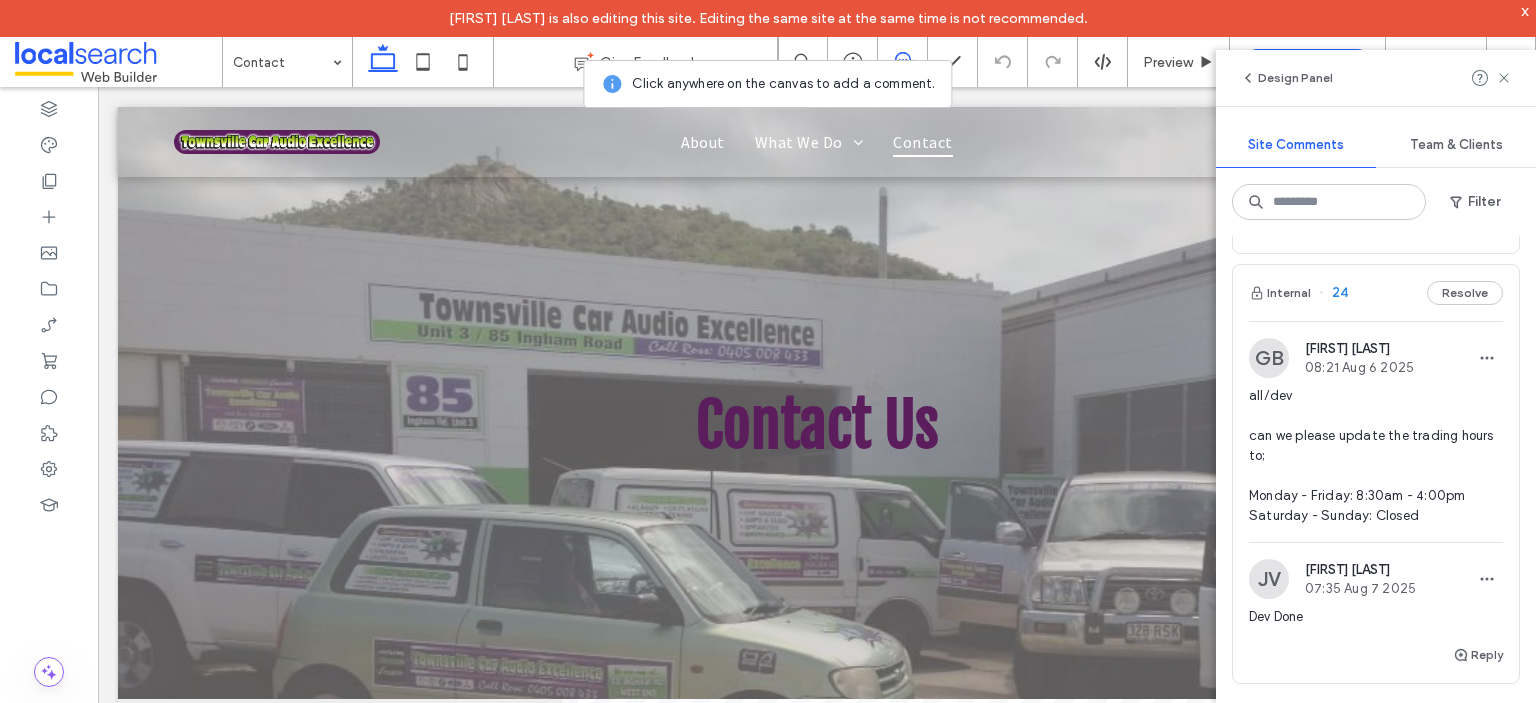 scroll, scrollTop: 1180, scrollLeft: 0, axis: vertical 